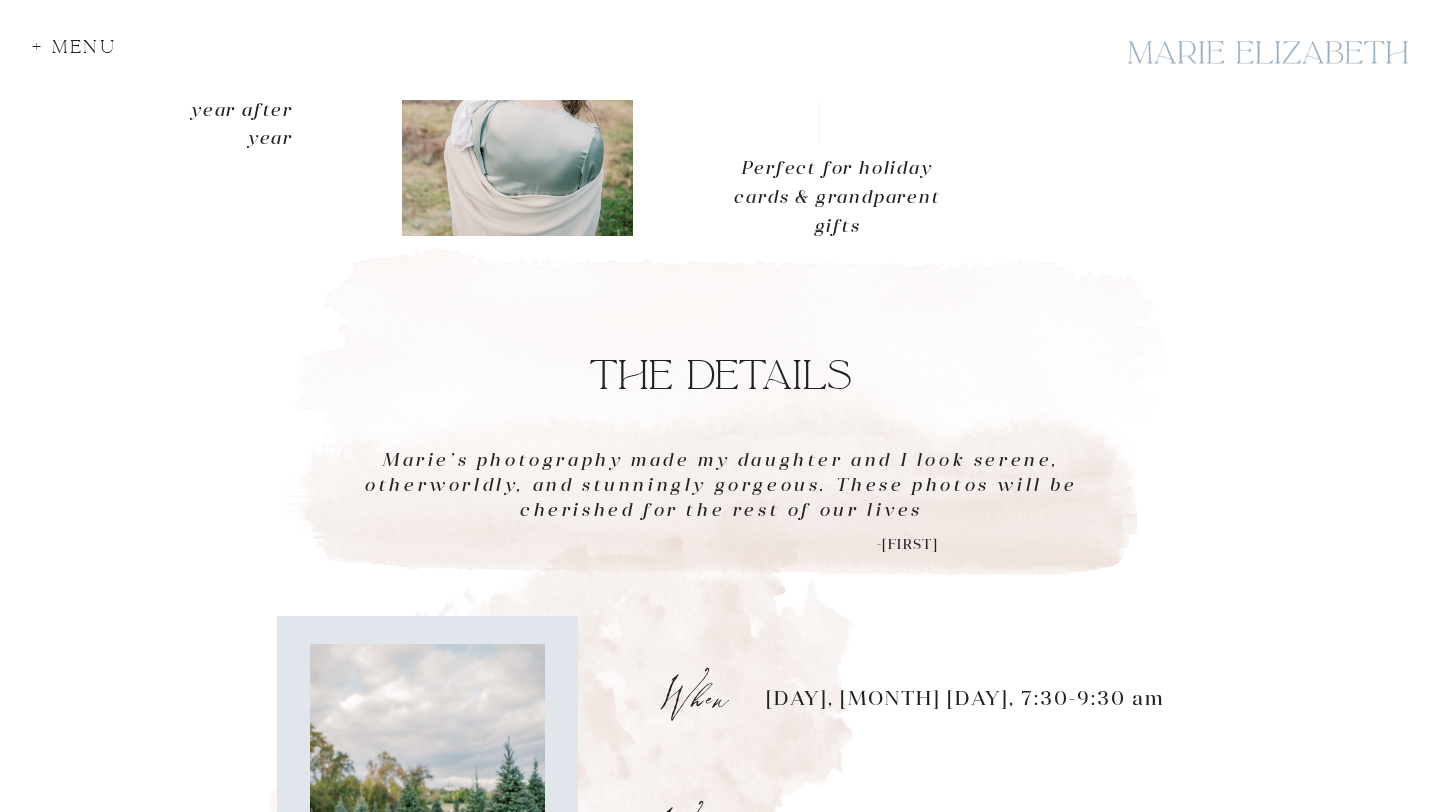 scroll, scrollTop: 979, scrollLeft: 0, axis: vertical 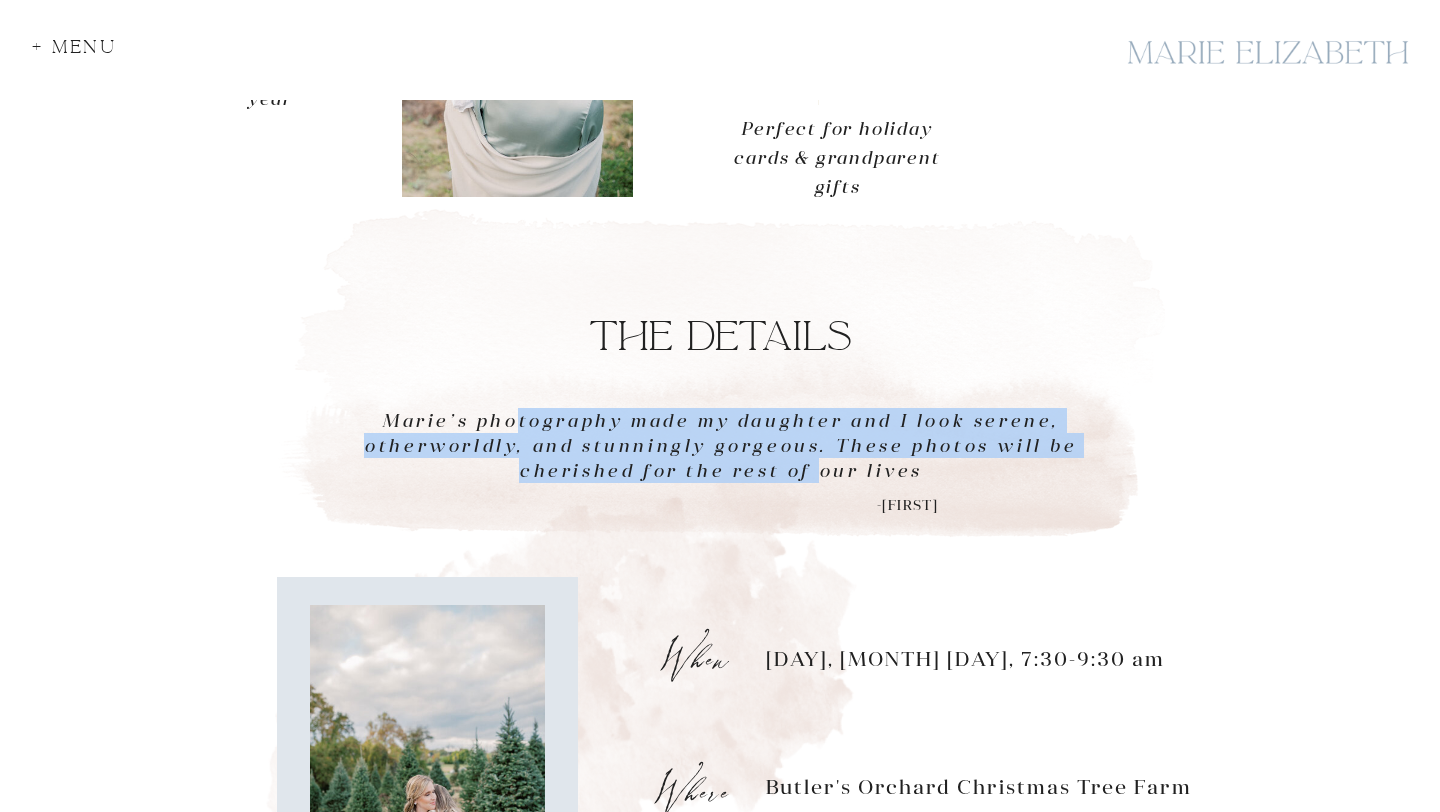 drag, startPoint x: 521, startPoint y: 421, endPoint x: 816, endPoint y: 465, distance: 298.2633 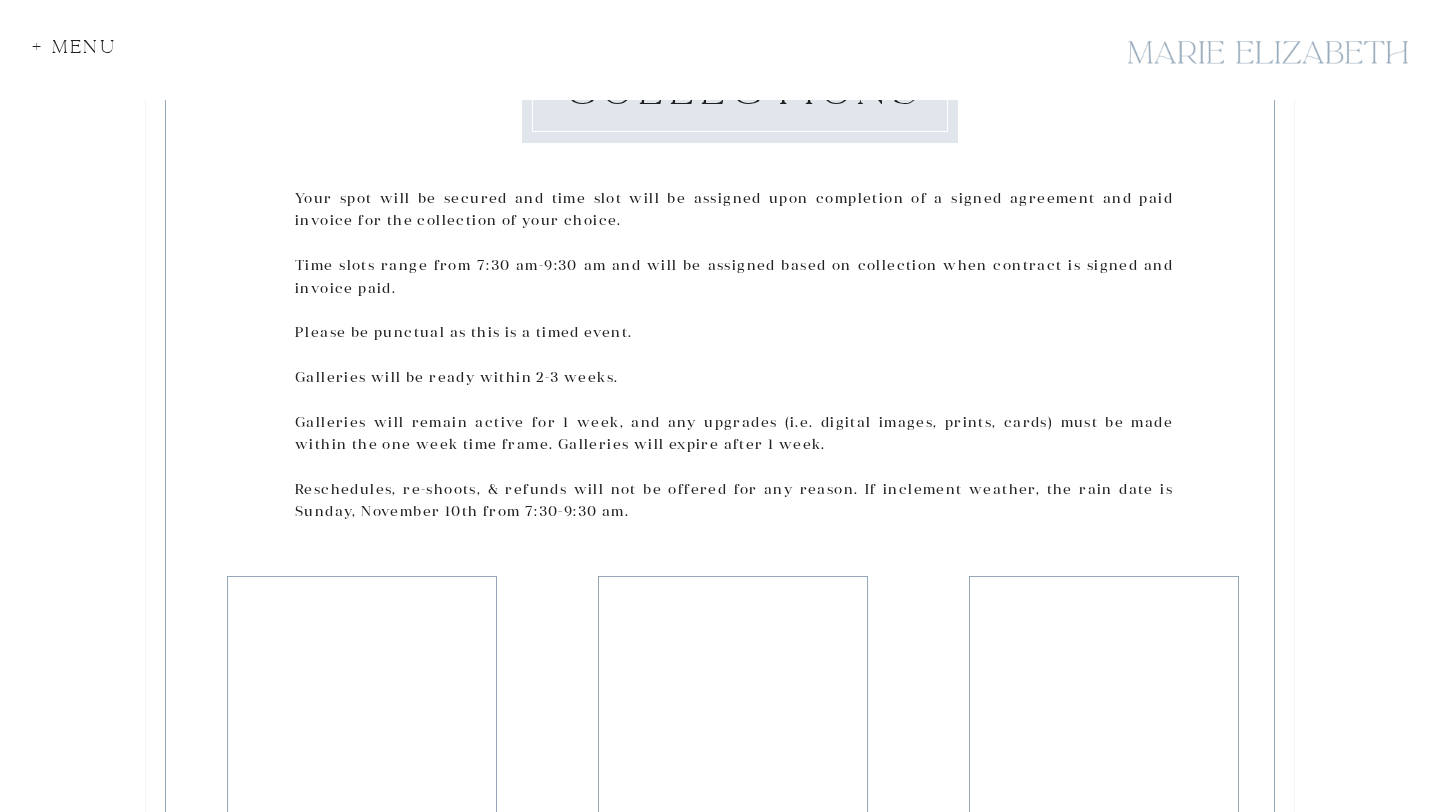 scroll, scrollTop: 2286, scrollLeft: 0, axis: vertical 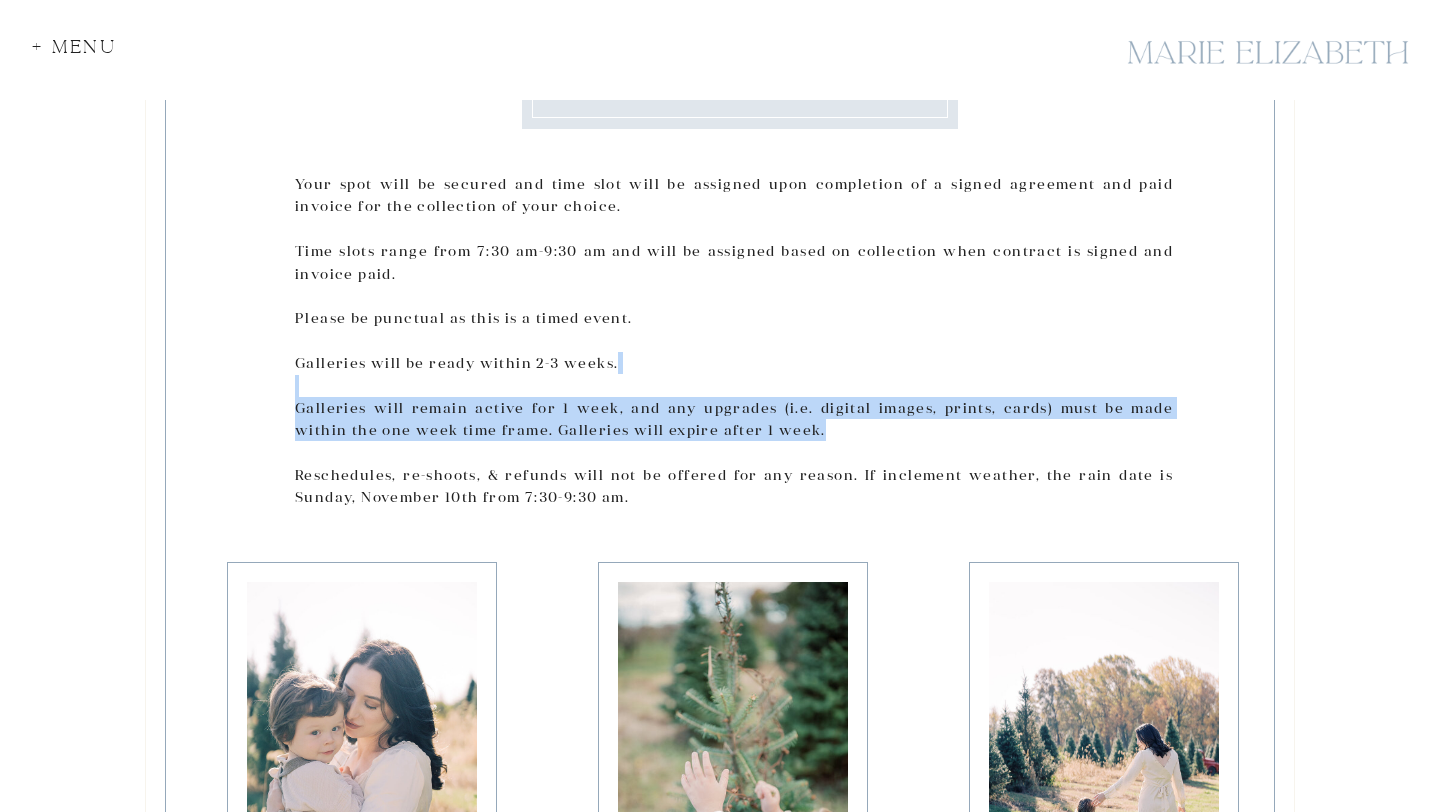 drag, startPoint x: 783, startPoint y: 392, endPoint x: 814, endPoint y: 432, distance: 50.606323 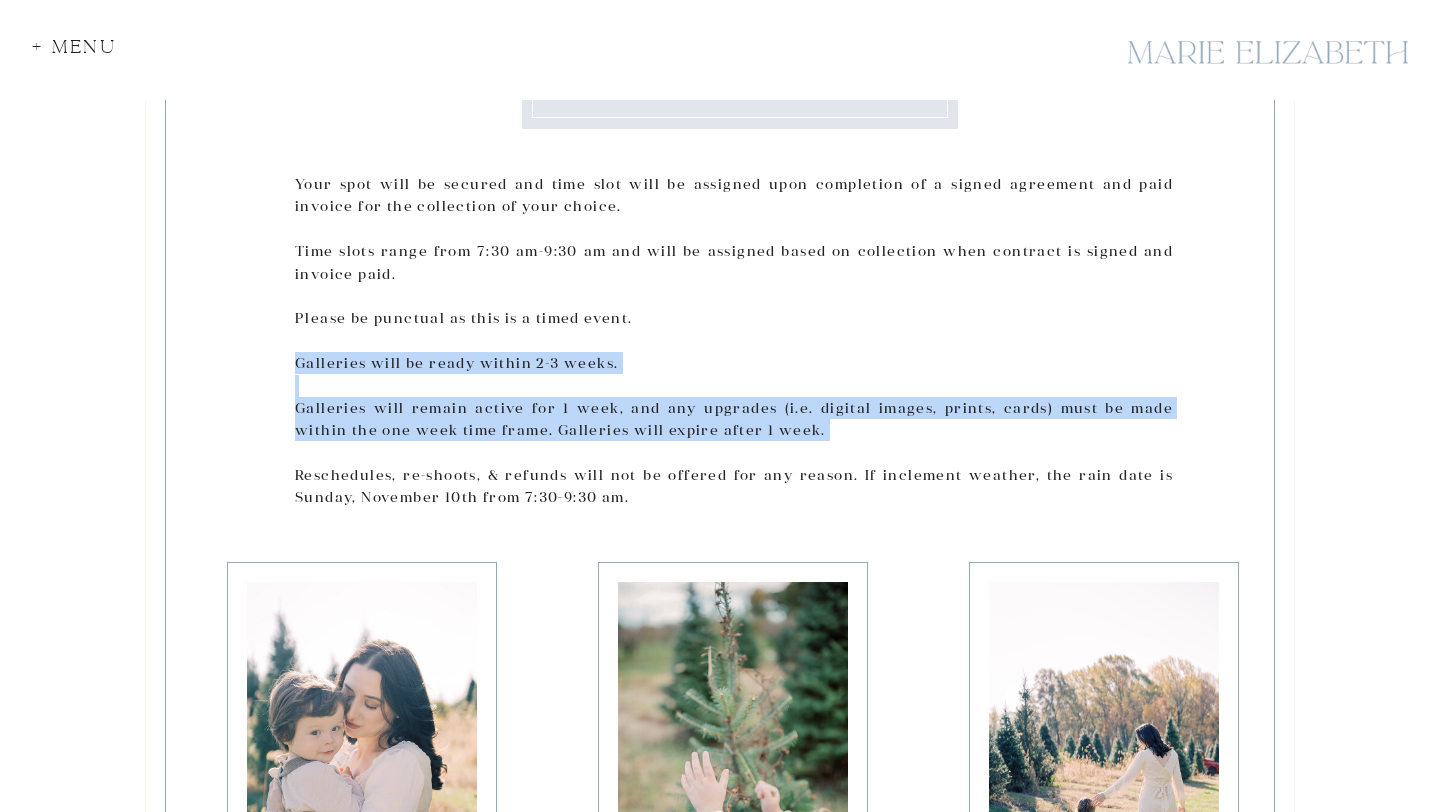 drag, startPoint x: 814, startPoint y: 432, endPoint x: 803, endPoint y: 369, distance: 63.953106 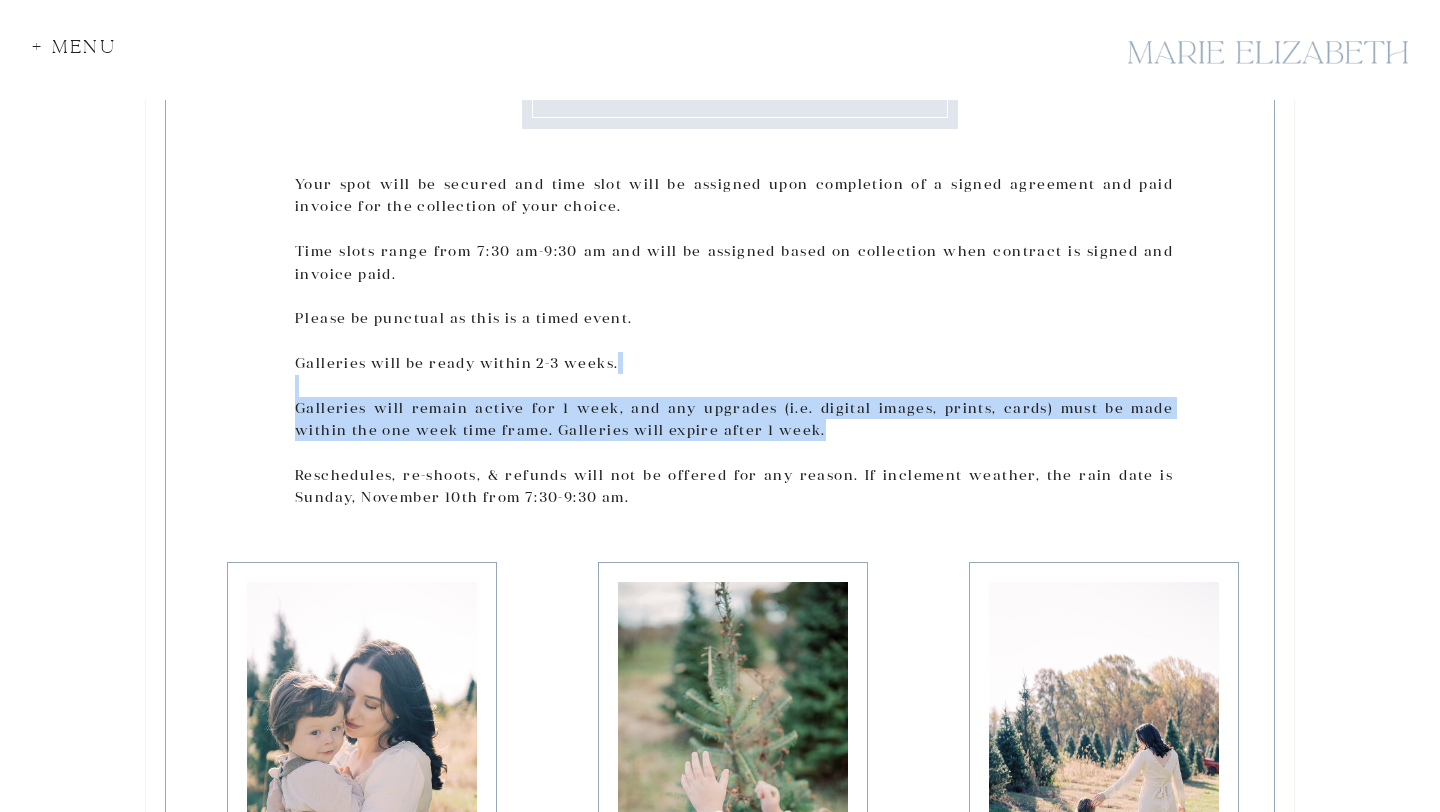 drag, startPoint x: 786, startPoint y: 381, endPoint x: 827, endPoint y: 431, distance: 64.66065 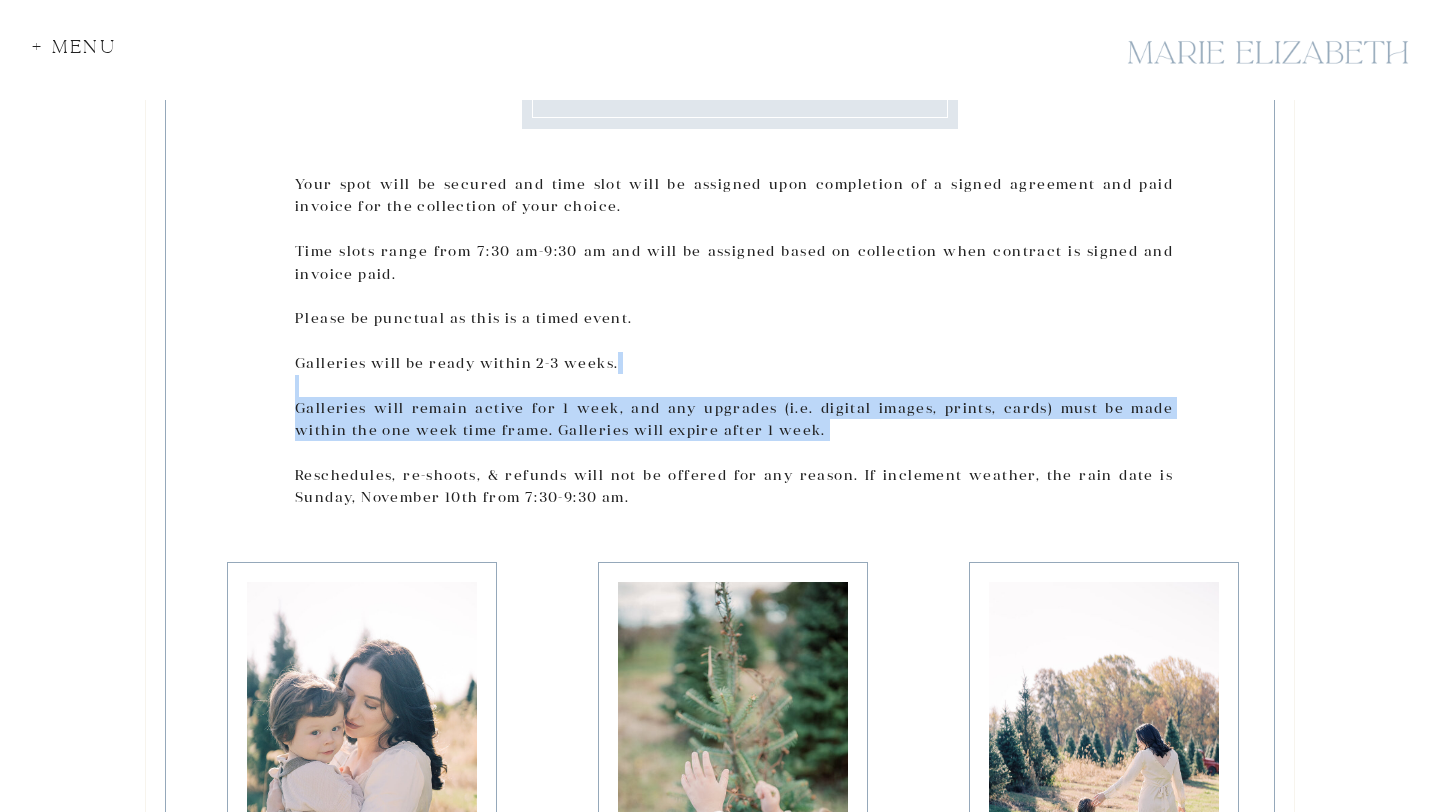 drag, startPoint x: 827, startPoint y: 431, endPoint x: 823, endPoint y: 374, distance: 57.14018 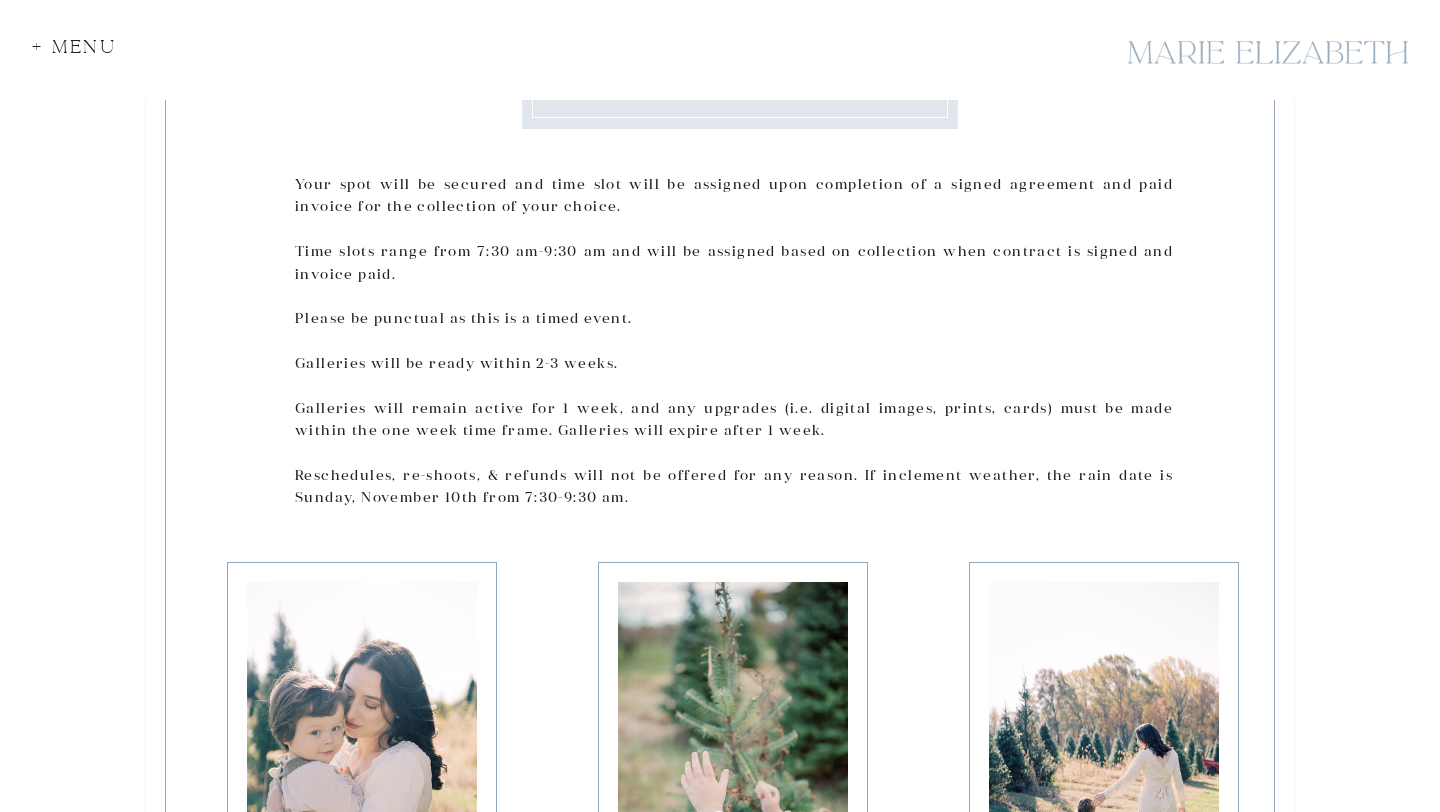 click on "Your spot will be secured and time slot will be assigned upon completion of a signed agreement and paid invoice for the collection of your choice. Time slots range from [TIME] am-[TIME] am and will be assigned based on collection when contract is signed and invoice paid. Please be punctual as this is a timed event. Galleries will be ready within 2-3 weeks.  Galleries will remain active for 1 week, and any upgrades (i.e. digital images, prints, cards) must be made within the one week time frame. Galleries will expire after 1 week. Reschedules, re-shoots, & refunds will not be offered for any reason. If inclement weather, the rain date is [DAY], [MONTH] [DAY] from [TIME]-[TIME] am." at bounding box center [734, 346] 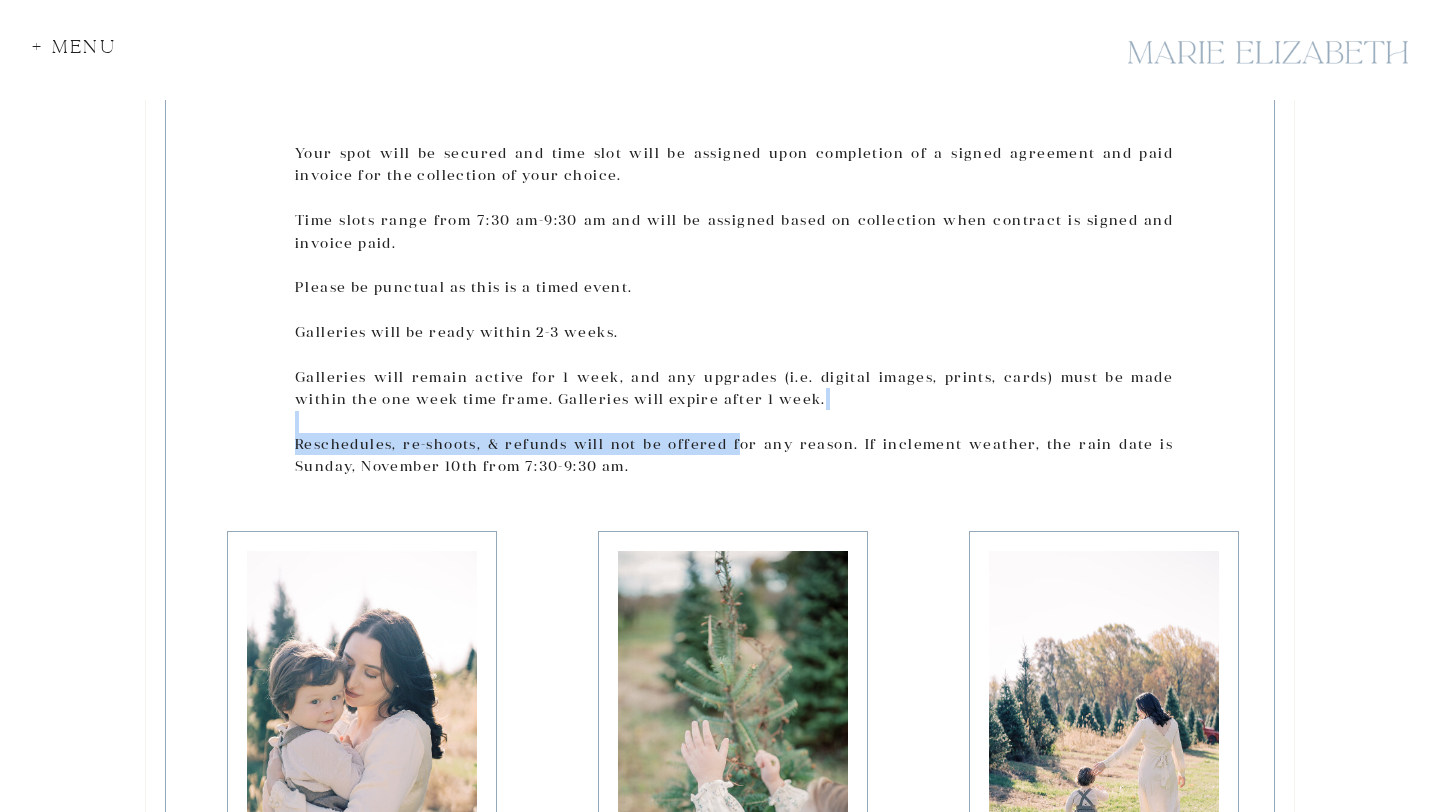 drag, startPoint x: 681, startPoint y: 424, endPoint x: 745, endPoint y: 452, distance: 69.856995 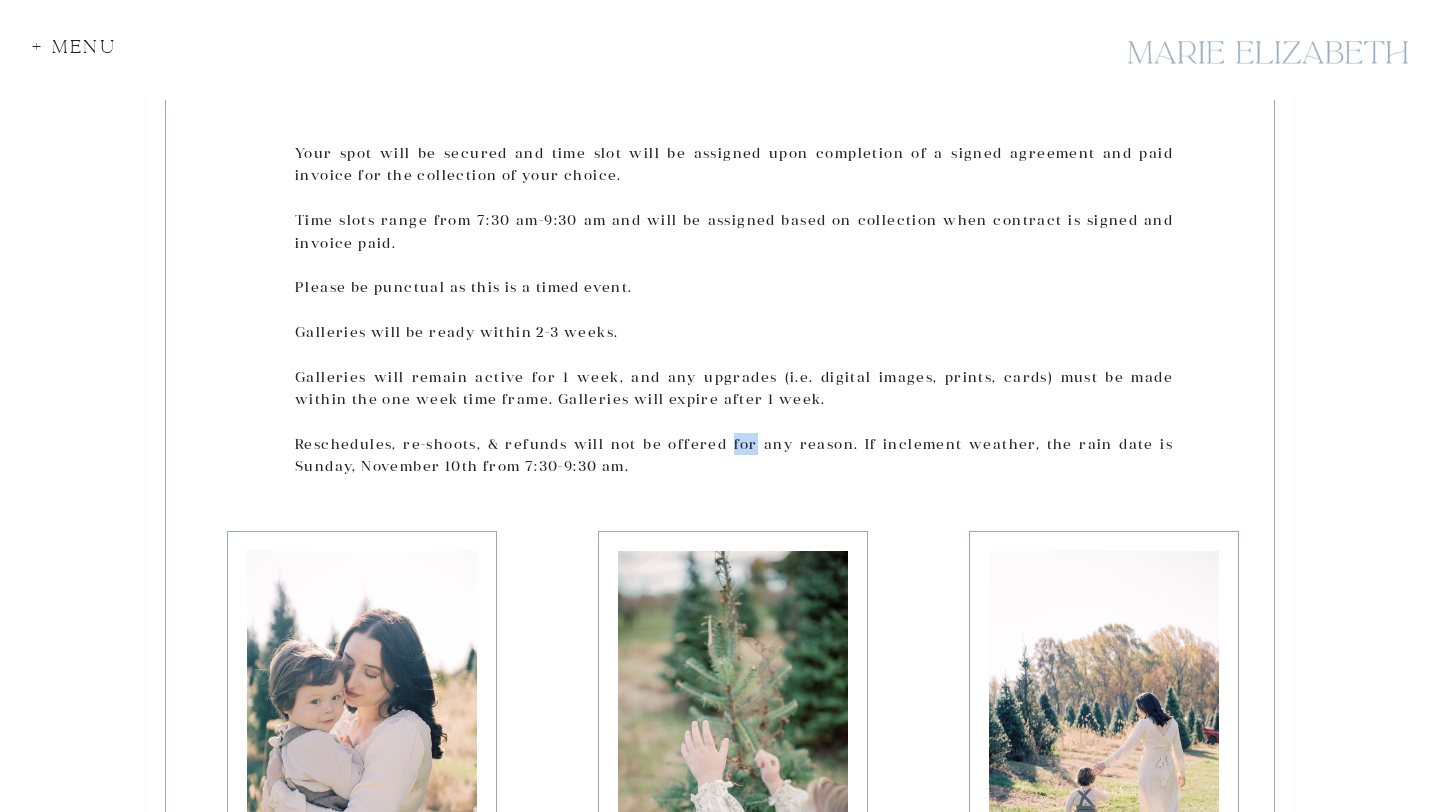 click on "Your spot will be secured and time slot will be assigned upon completion of a signed agreement and paid invoice for the collection of your choice. Time slots range from [TIME] am-[TIME] am and will be assigned based on collection when contract is signed and invoice paid. Please be punctual as this is a timed event. Galleries will be ready within 2-3 weeks.  Galleries will remain active for 1 week, and any upgrades (i.e. digital images, prints, cards) must be made within the one week time frame. Galleries will expire after 1 week. Reschedules, re-shoots, & refunds will not be offered for any reason. If inclement weather, the rain date is [DAY], [MONTH] [DAY] from [TIME]-[TIME] am." at bounding box center [734, 315] 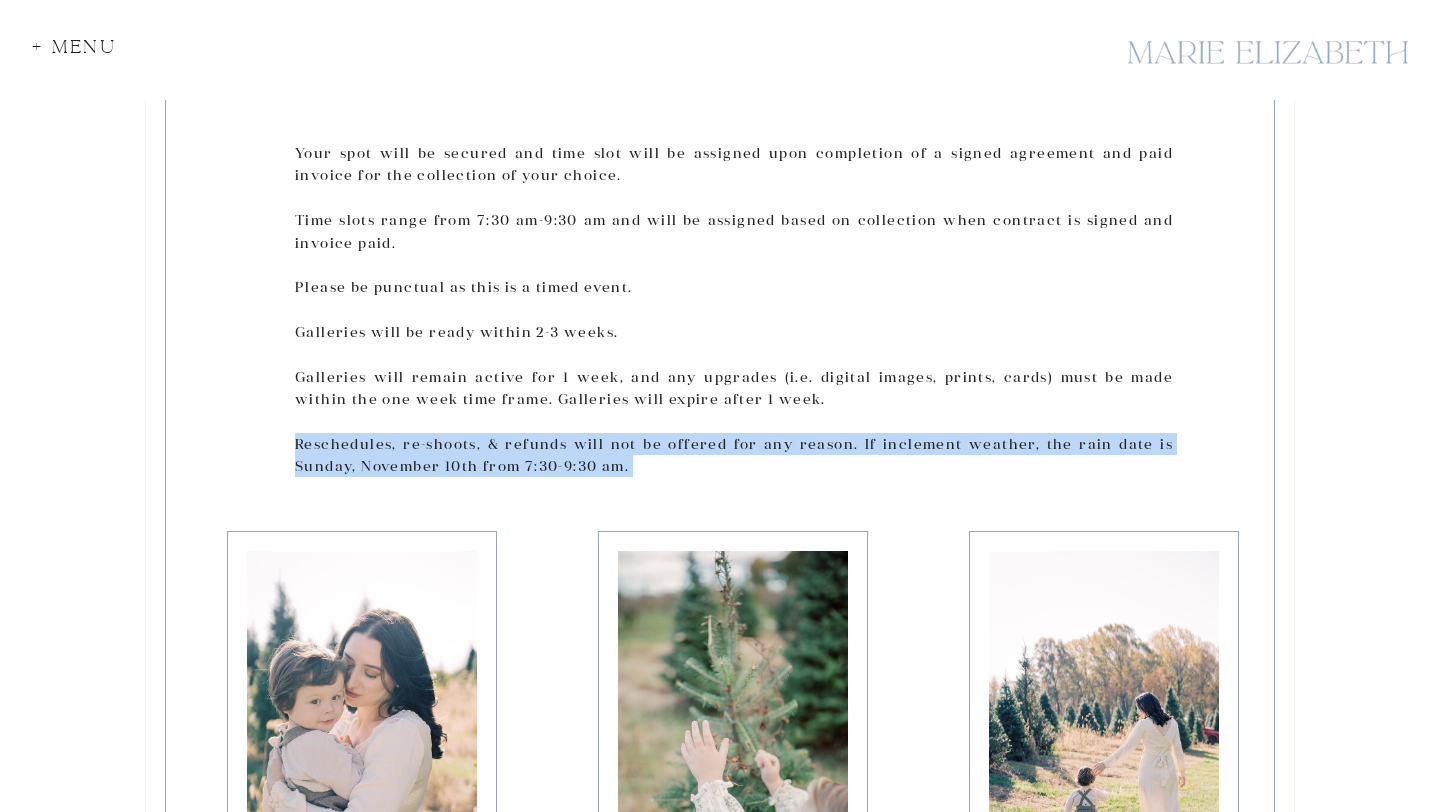 click on "Your spot will be secured and time slot will be assigned upon completion of a signed agreement and paid invoice for the collection of your choice. Time slots range from [TIME] am-[TIME] am and will be assigned based on collection when contract is signed and invoice paid. Please be punctual as this is a timed event. Galleries will be ready within 2-3 weeks.  Galleries will remain active for 1 week, and any upgrades (i.e. digital images, prints, cards) must be made within the one week time frame. Galleries will expire after 1 week. Reschedules, re-shoots, & refunds will not be offered for any reason. If inclement weather, the rain date is [DAY], [MONTH] [DAY] from [TIME]-[TIME] am." at bounding box center (734, 315) 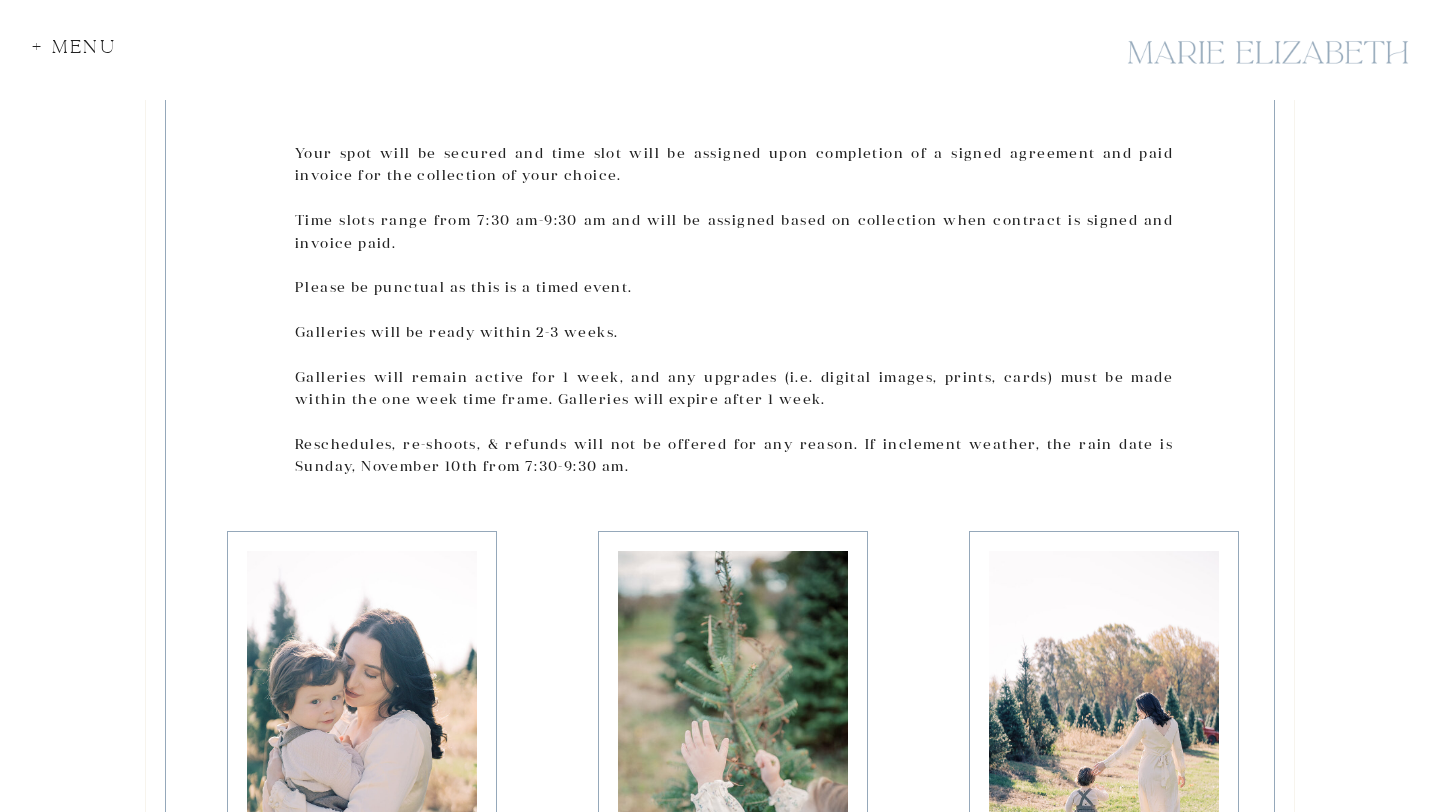 click at bounding box center [720, 619] 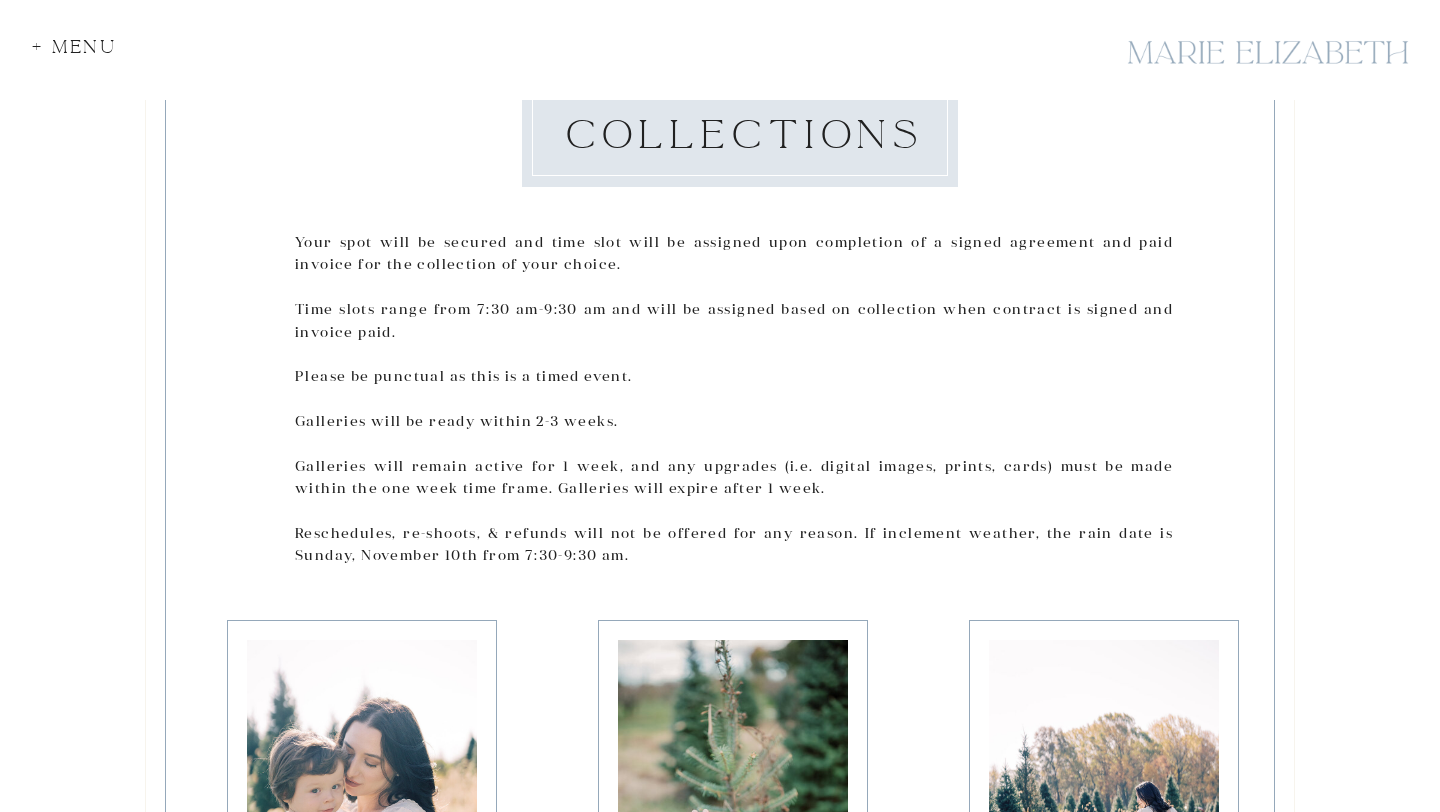 scroll, scrollTop: 2270, scrollLeft: 0, axis: vertical 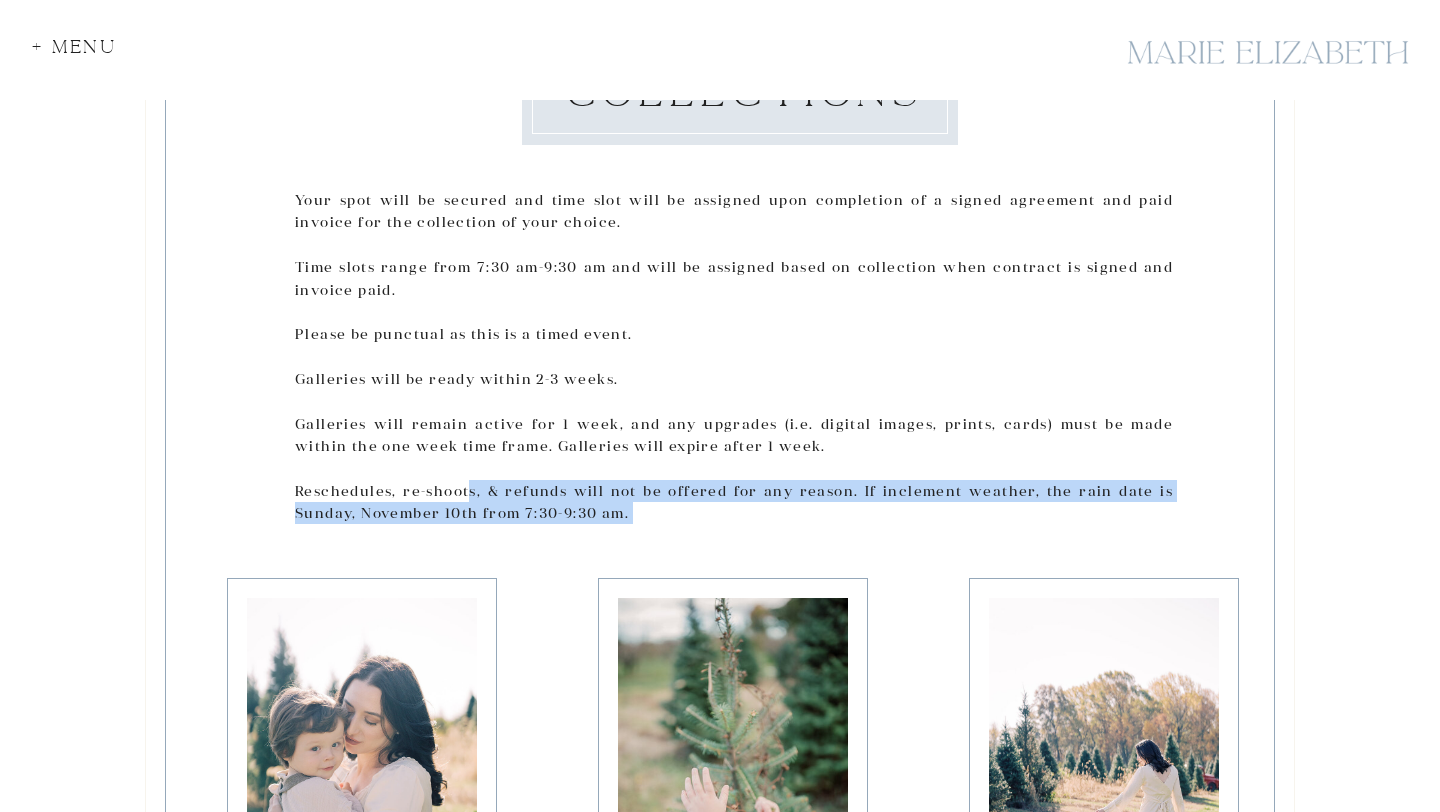 drag, startPoint x: 471, startPoint y: 488, endPoint x: 536, endPoint y: 525, distance: 74.793045 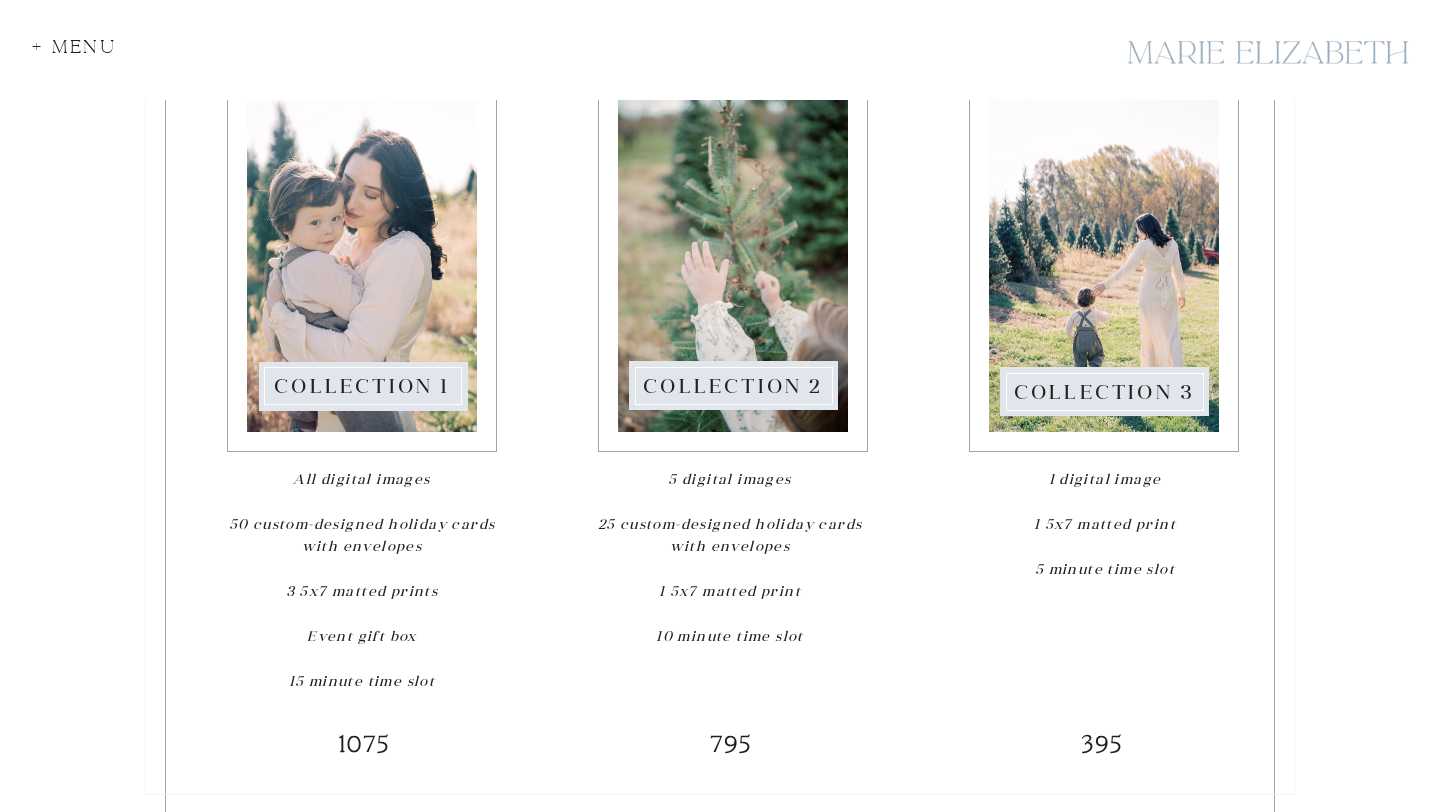 scroll, scrollTop: 2803, scrollLeft: 0, axis: vertical 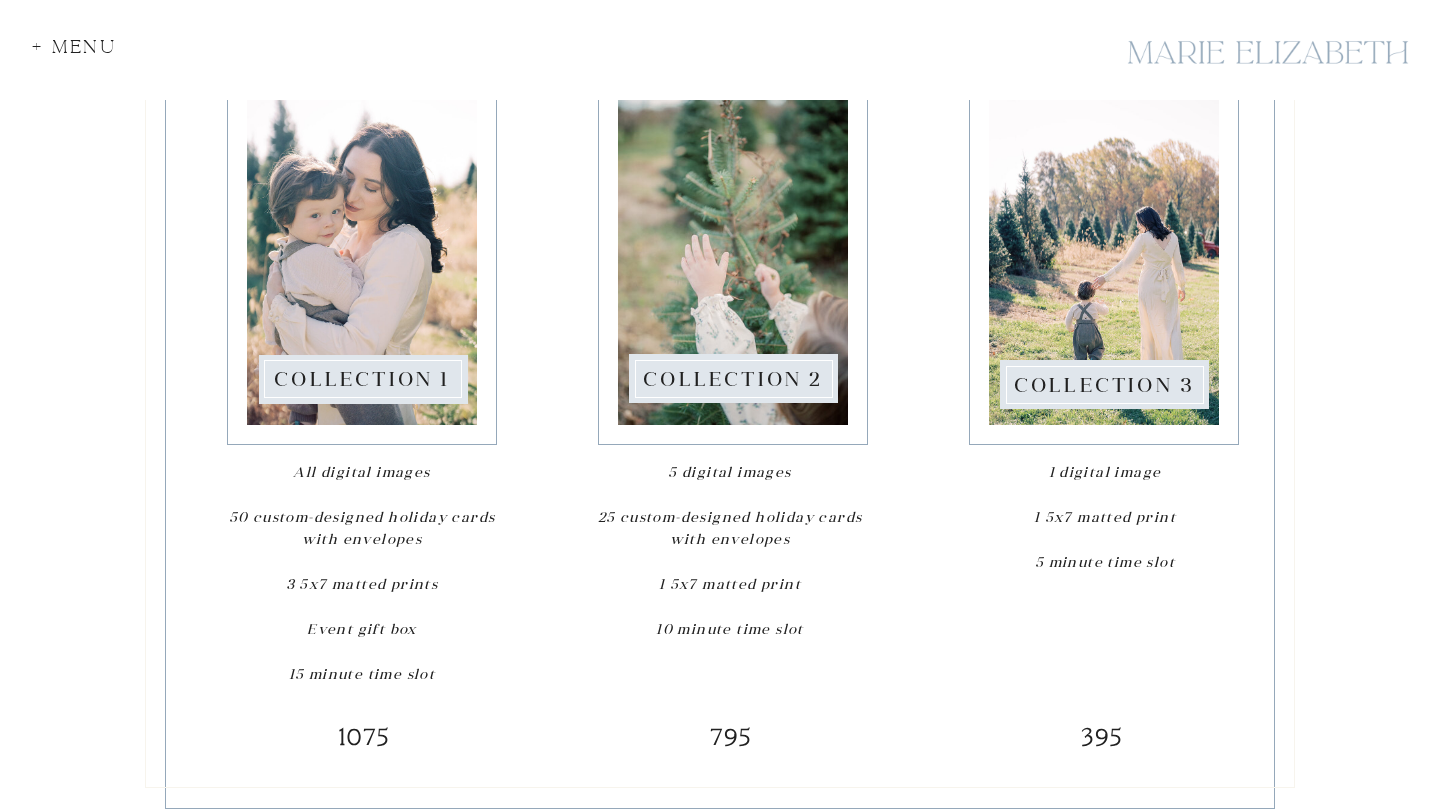 drag, startPoint x: 393, startPoint y: 456, endPoint x: 504, endPoint y: 626, distance: 203.02956 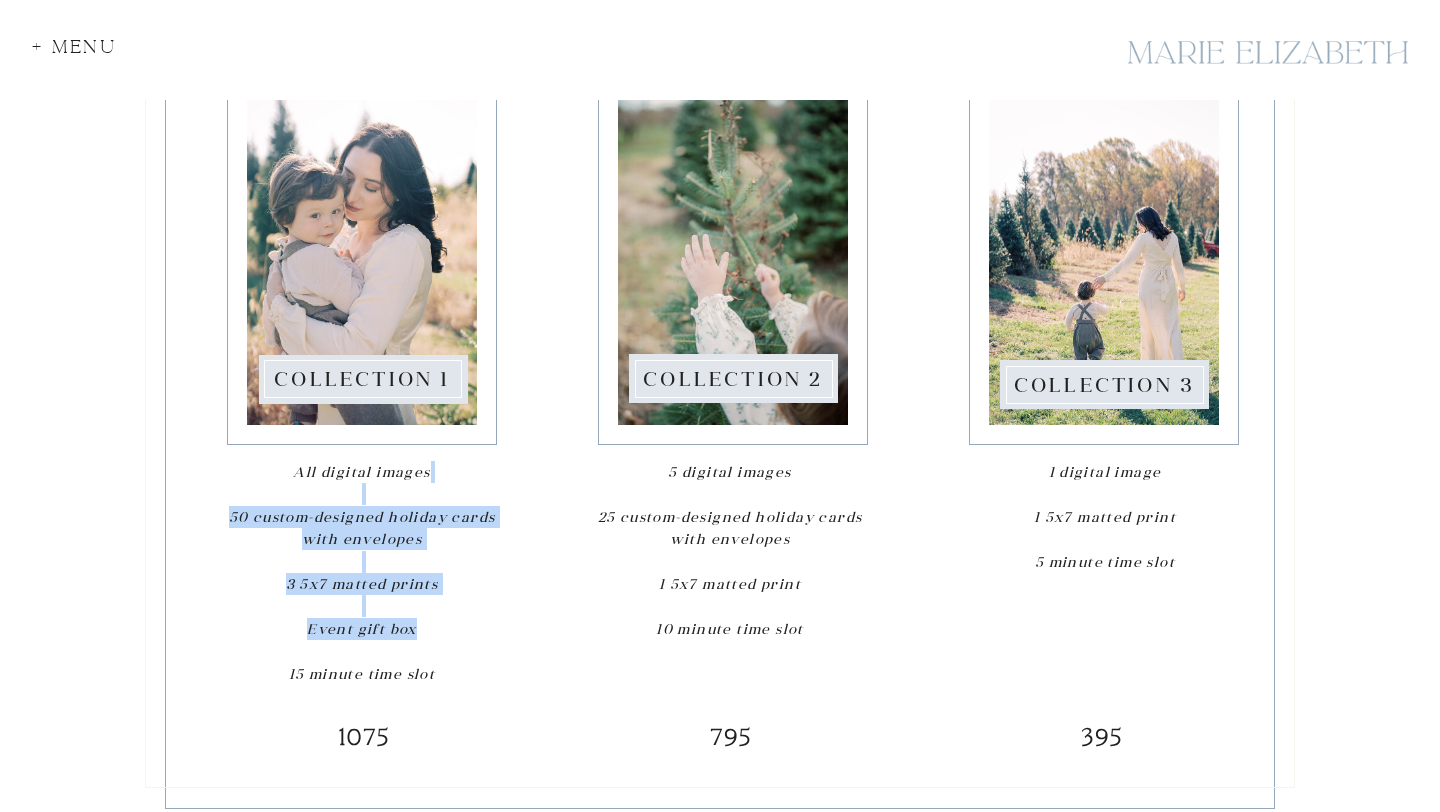 drag, startPoint x: 348, startPoint y: 493, endPoint x: 422, endPoint y: 626, distance: 152.20053 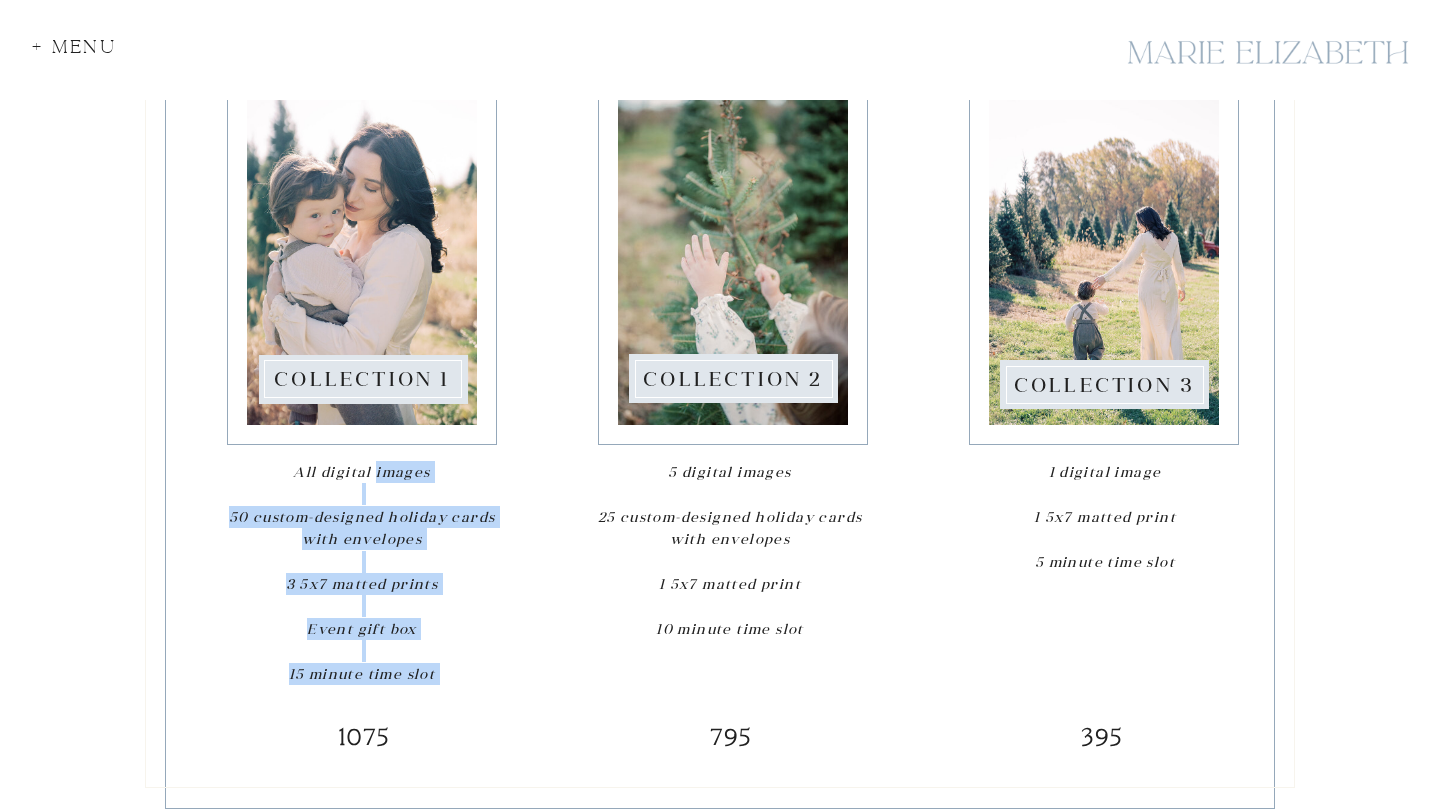 drag, startPoint x: 424, startPoint y: 685, endPoint x: 374, endPoint y: 472, distance: 218.78986 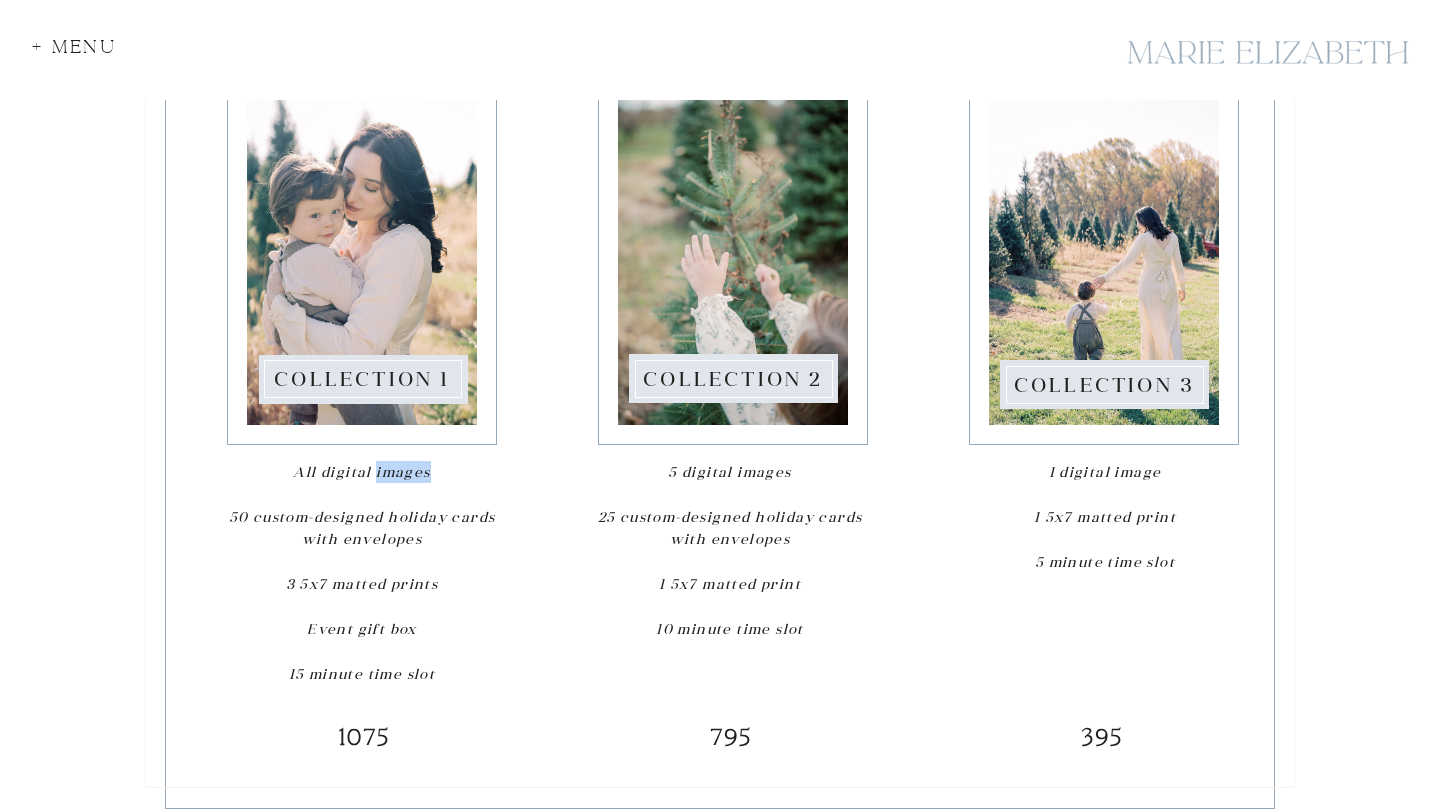 click on "All digital images 50 custom-designed holiday cards with envelopes 3 5x7 matted prints Event gift box" at bounding box center [362, 550] 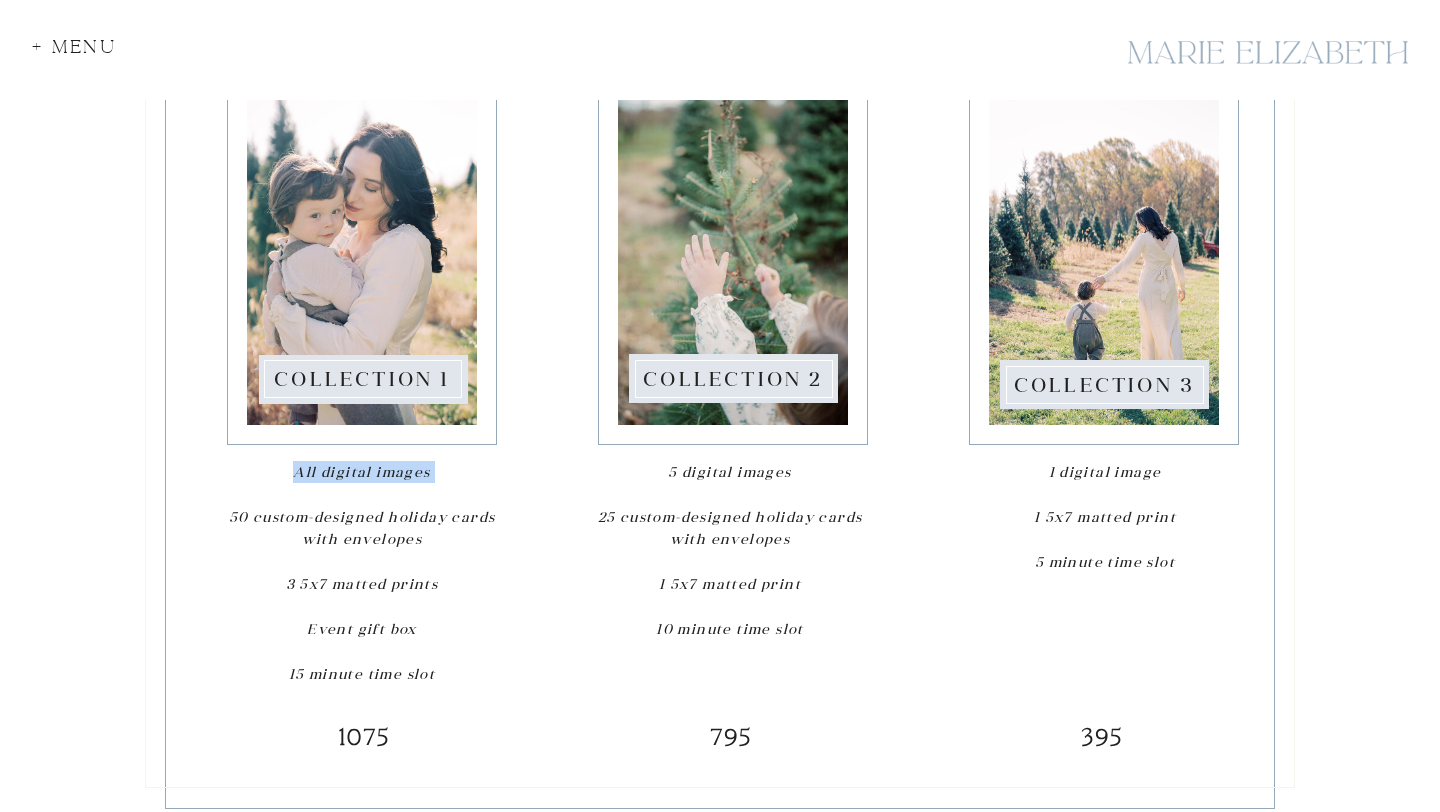 click on "All digital images 50 custom-designed holiday cards with envelopes 3 5x7 matted prints Event gift box" at bounding box center [362, 550] 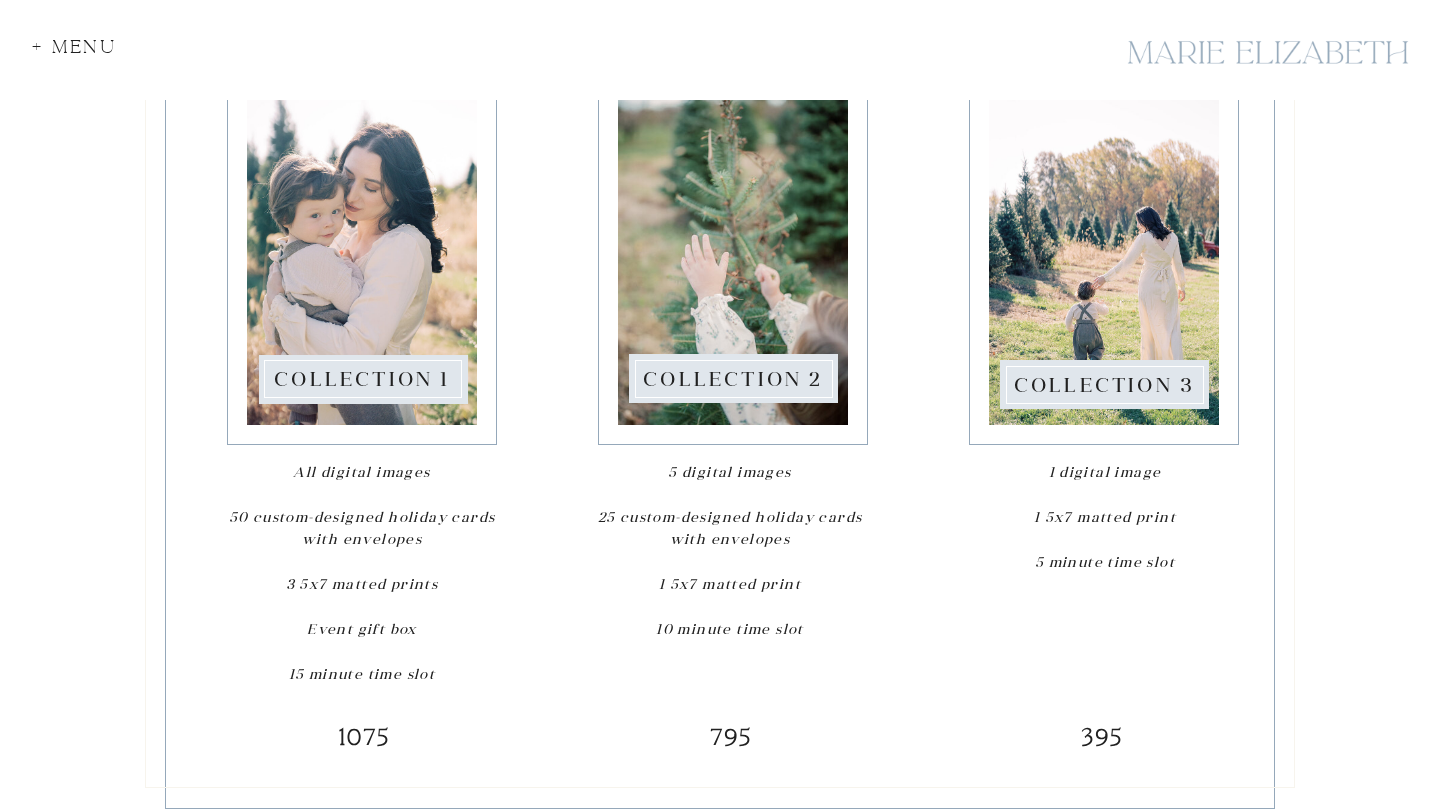 click on "All digital images 50 custom-designed holiday cards with envelopes 3 5x7 matted prints Event gift box" at bounding box center [362, 550] 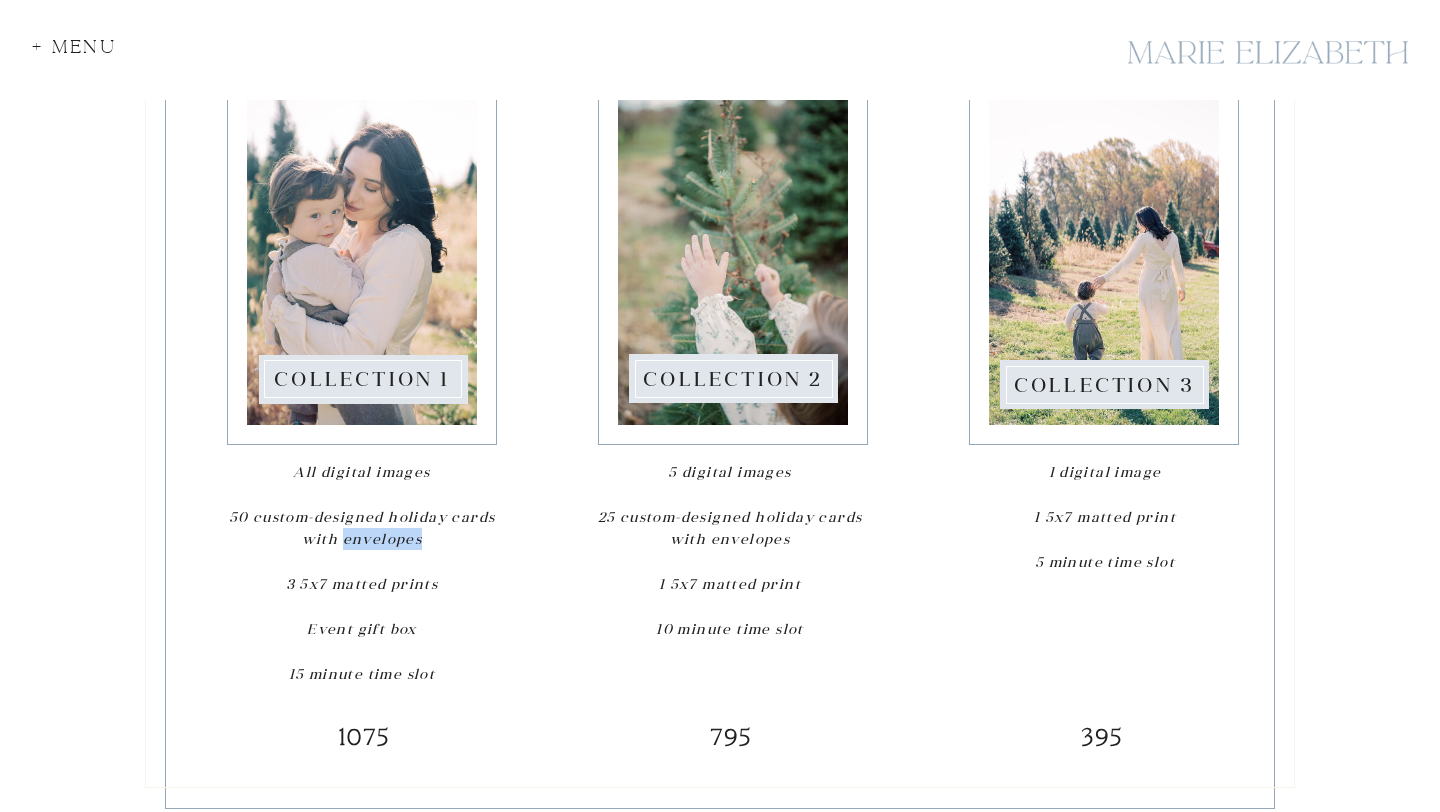 click on "All digital images 50 custom-designed holiday cards with envelopes 3 5x7 matted prints Event gift box" at bounding box center [362, 550] 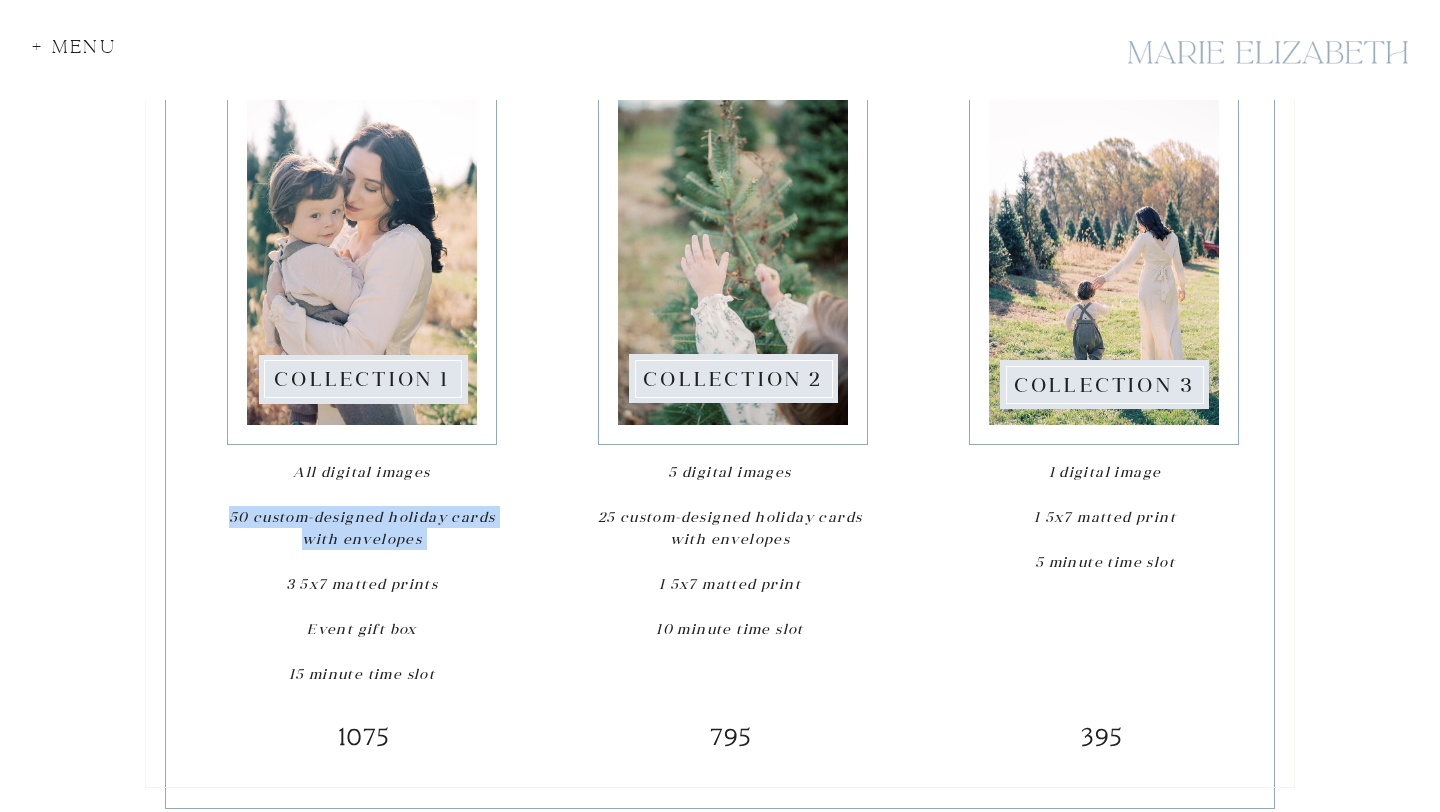 click on "All digital images 50 custom-designed holiday cards with envelopes 3 5x7 matted prints Event gift box" at bounding box center [362, 550] 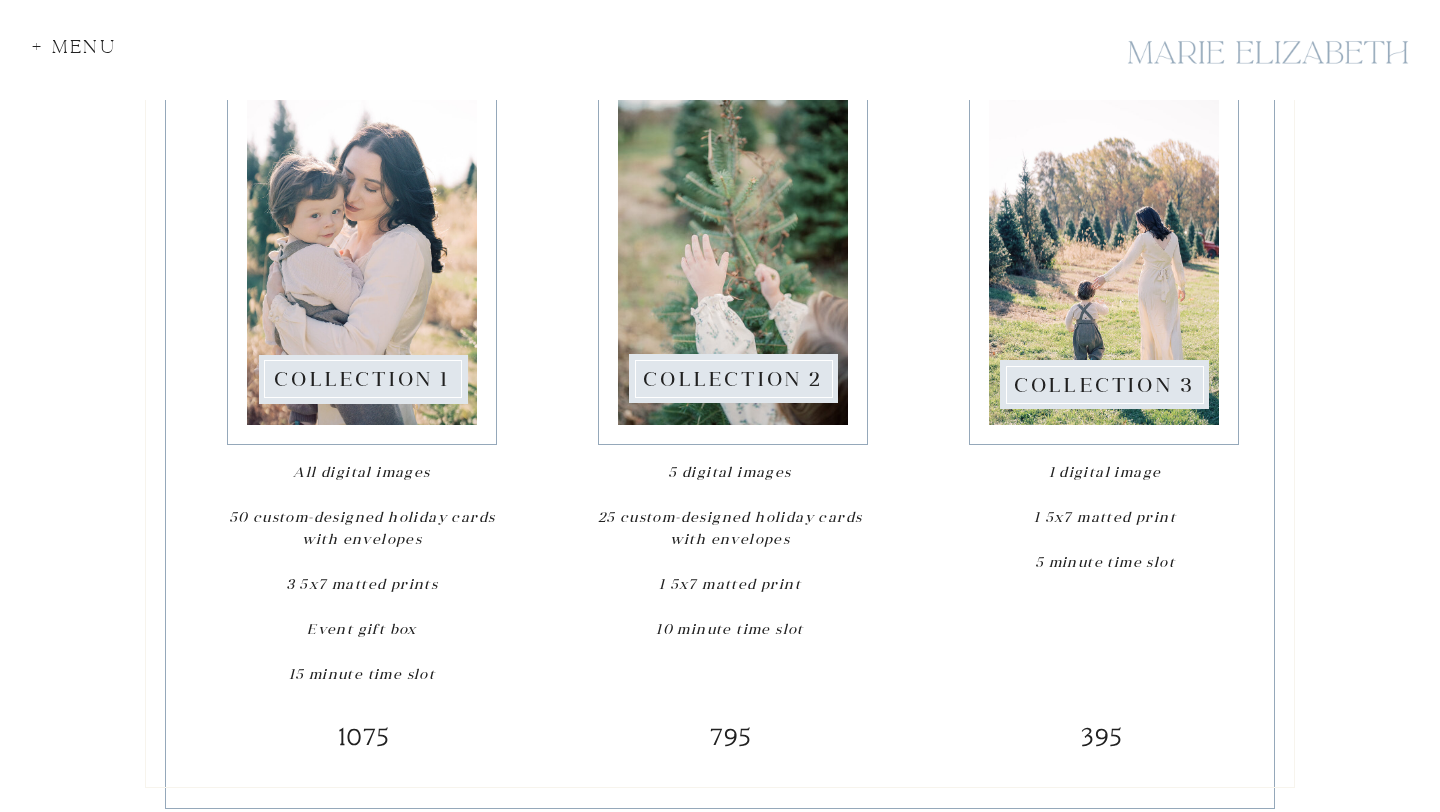 click on "All digital images 50 custom-designed holiday cards with envelopes 3 5x7 matted prints Event gift box" at bounding box center (362, 550) 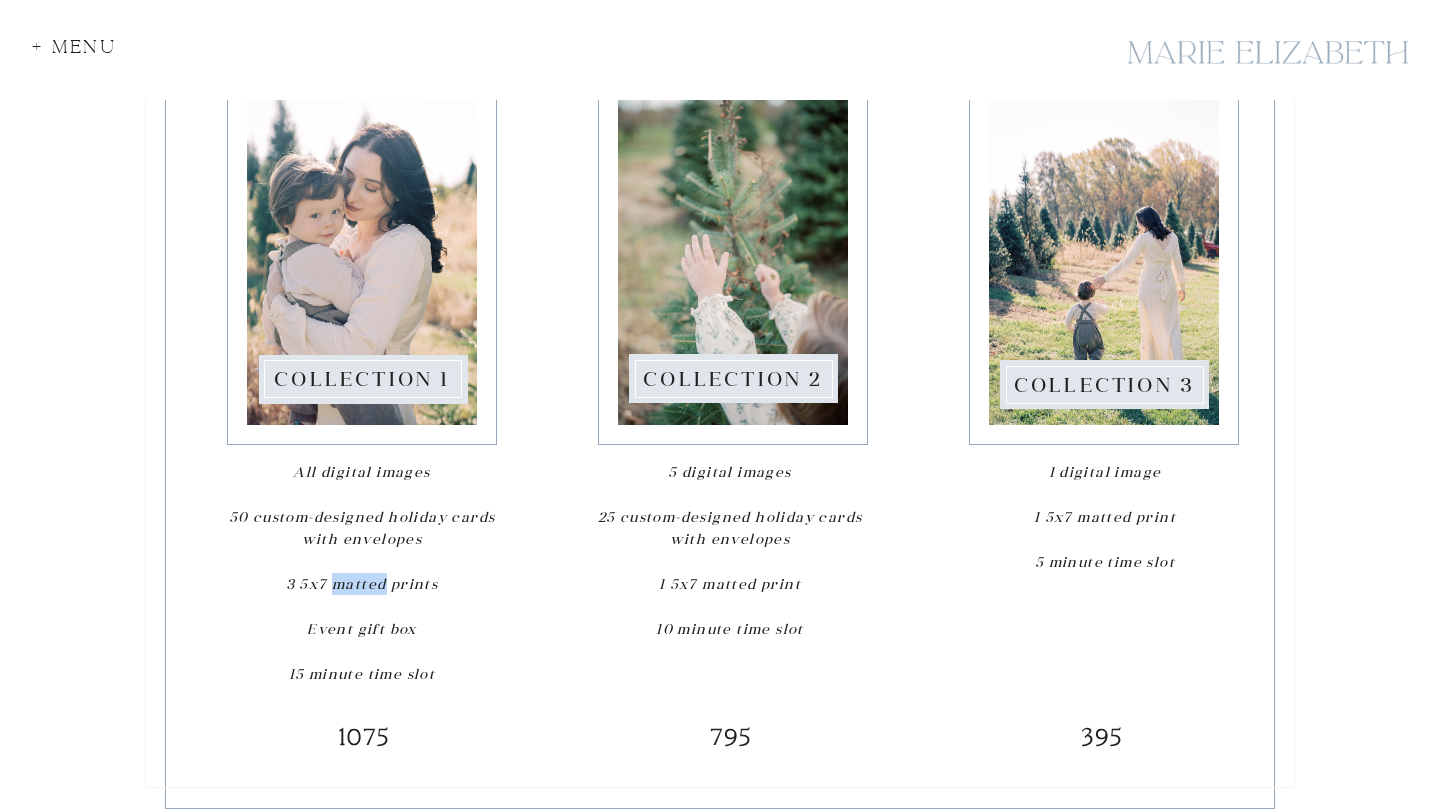 click on "All digital images 50 custom-designed holiday cards with envelopes 3 5x7 matted prints Event gift box" at bounding box center (362, 550) 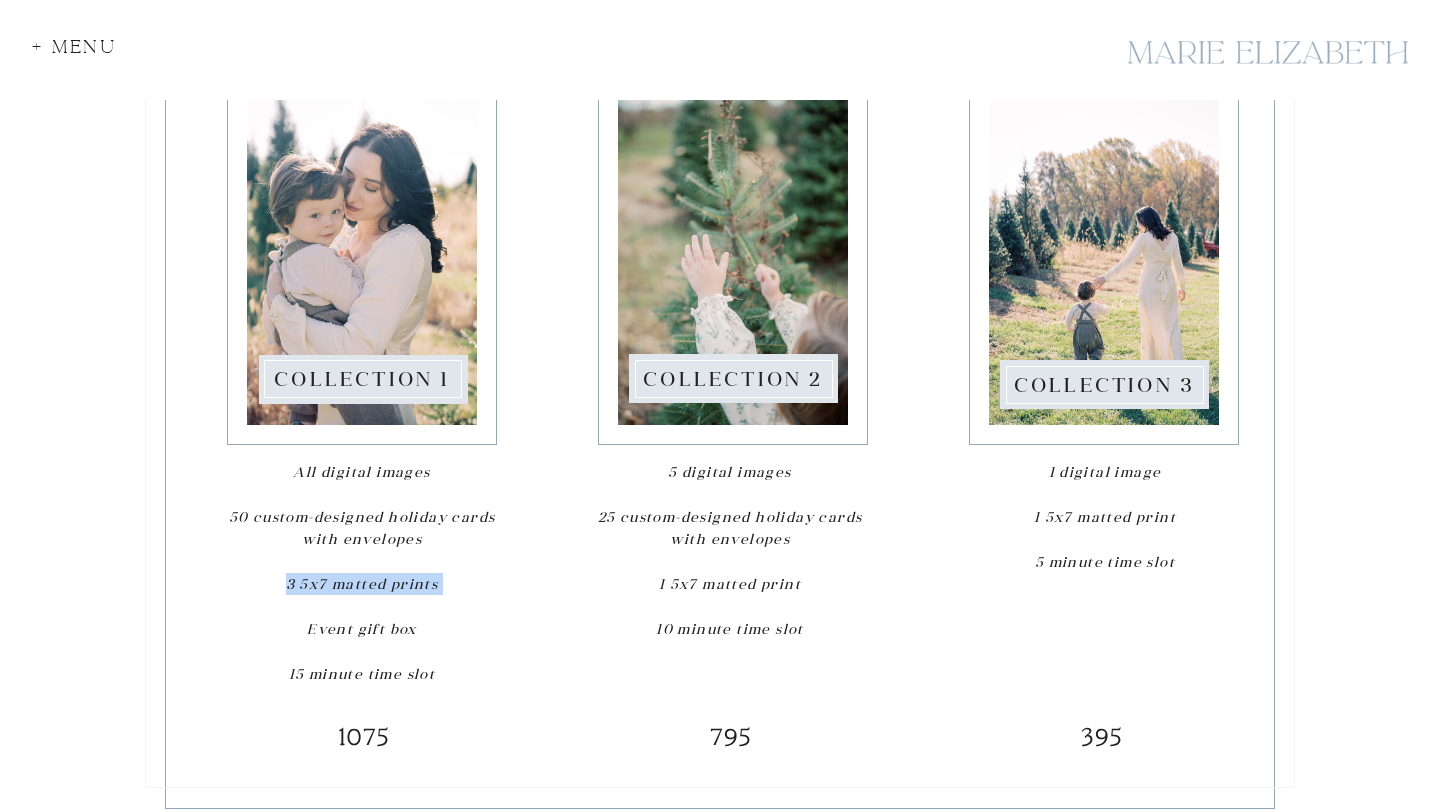 click on "All digital images 50 custom-designed holiday cards with envelopes 3 5x7 matted prints Event gift box" at bounding box center (362, 550) 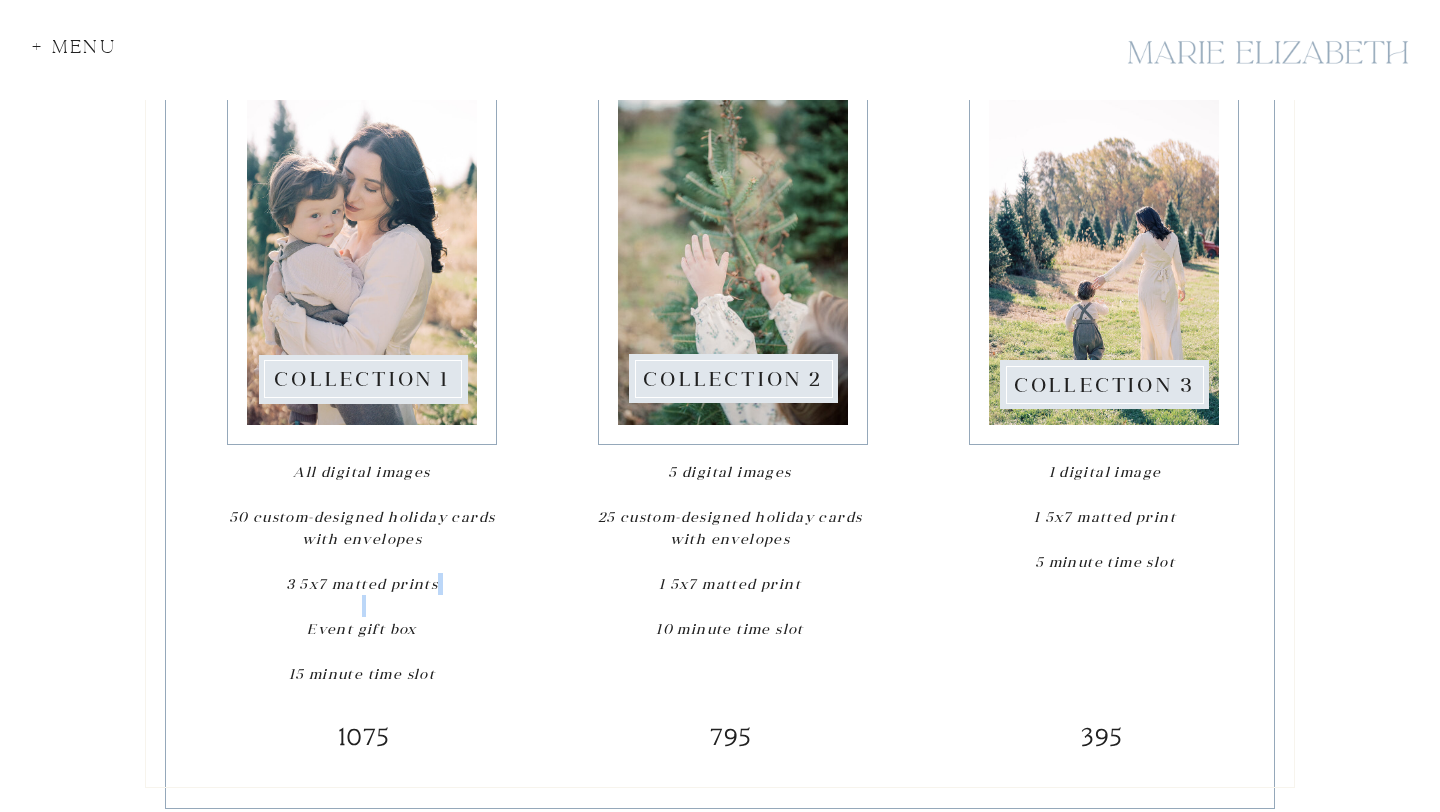 click on "All digital images 50 custom-designed holiday cards with envelopes 3 5x7 matted prints Event gift box 15 minute time slot" at bounding box center [362, 576] 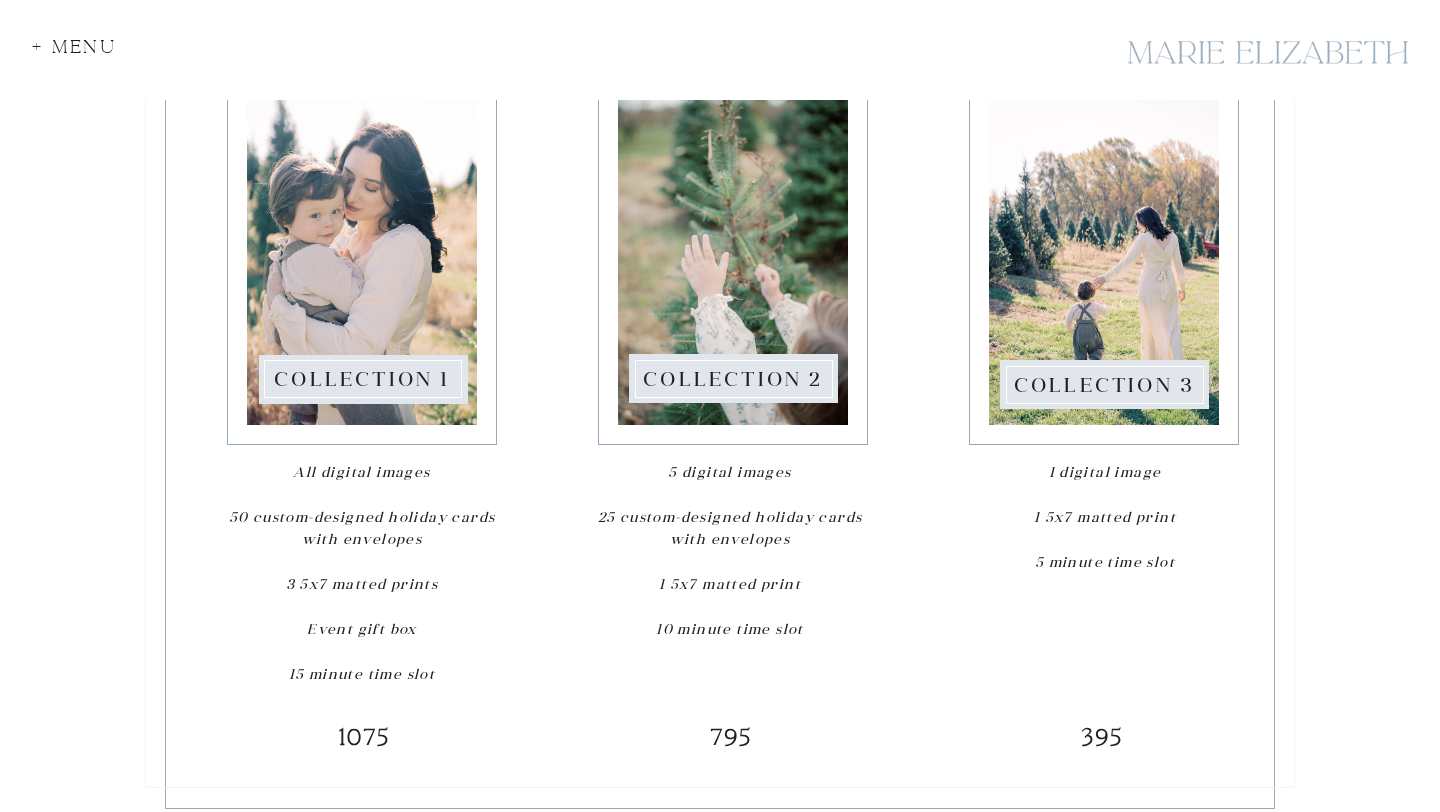 click on "All digital images 50 custom-designed holiday cards with envelopes 3 5x7 matted prints Event gift box 15 minute time slot" at bounding box center (362, 576) 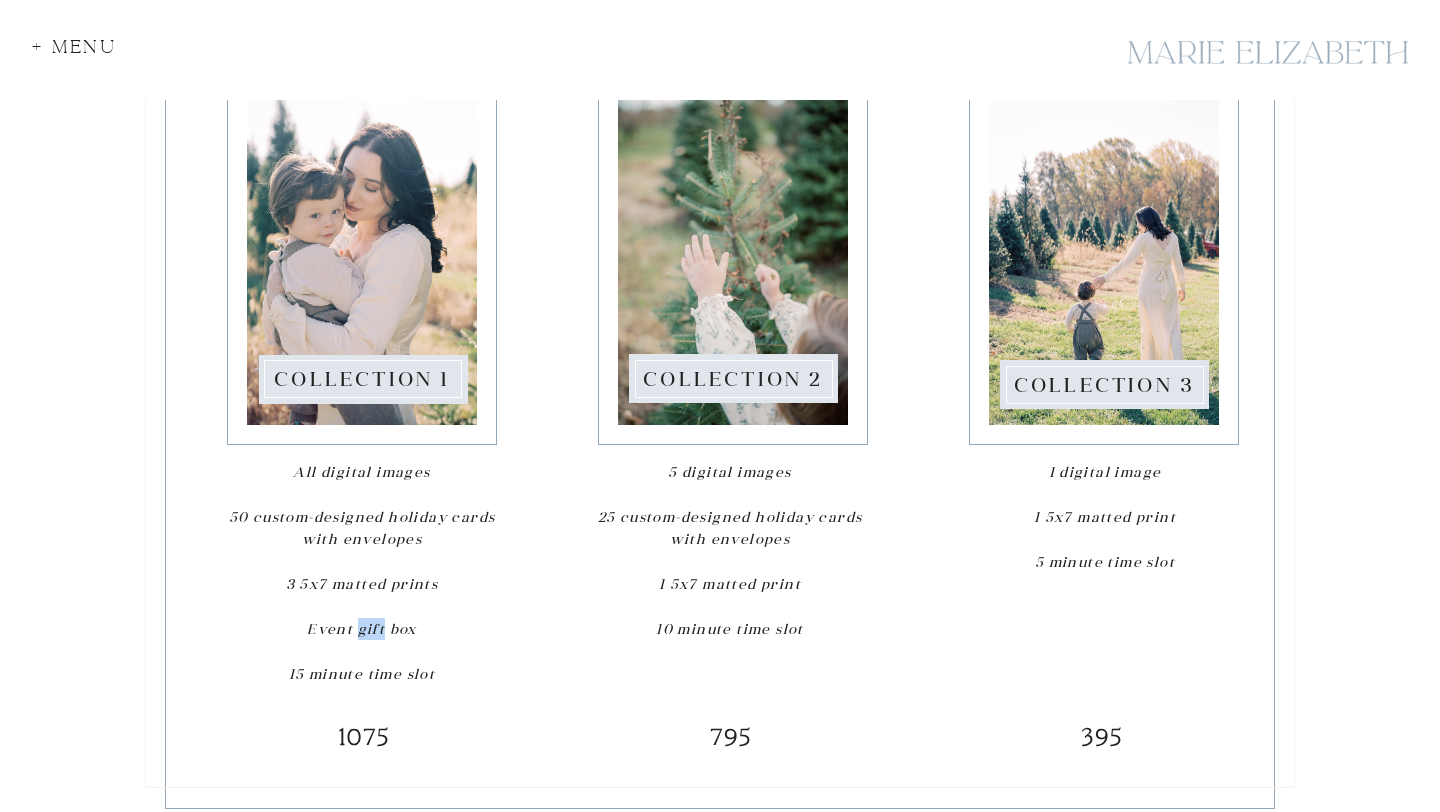 click on "All digital images 50 custom-designed holiday cards with envelopes 3 5x7 matted prints Event gift box 15 minute time slot" at bounding box center [362, 576] 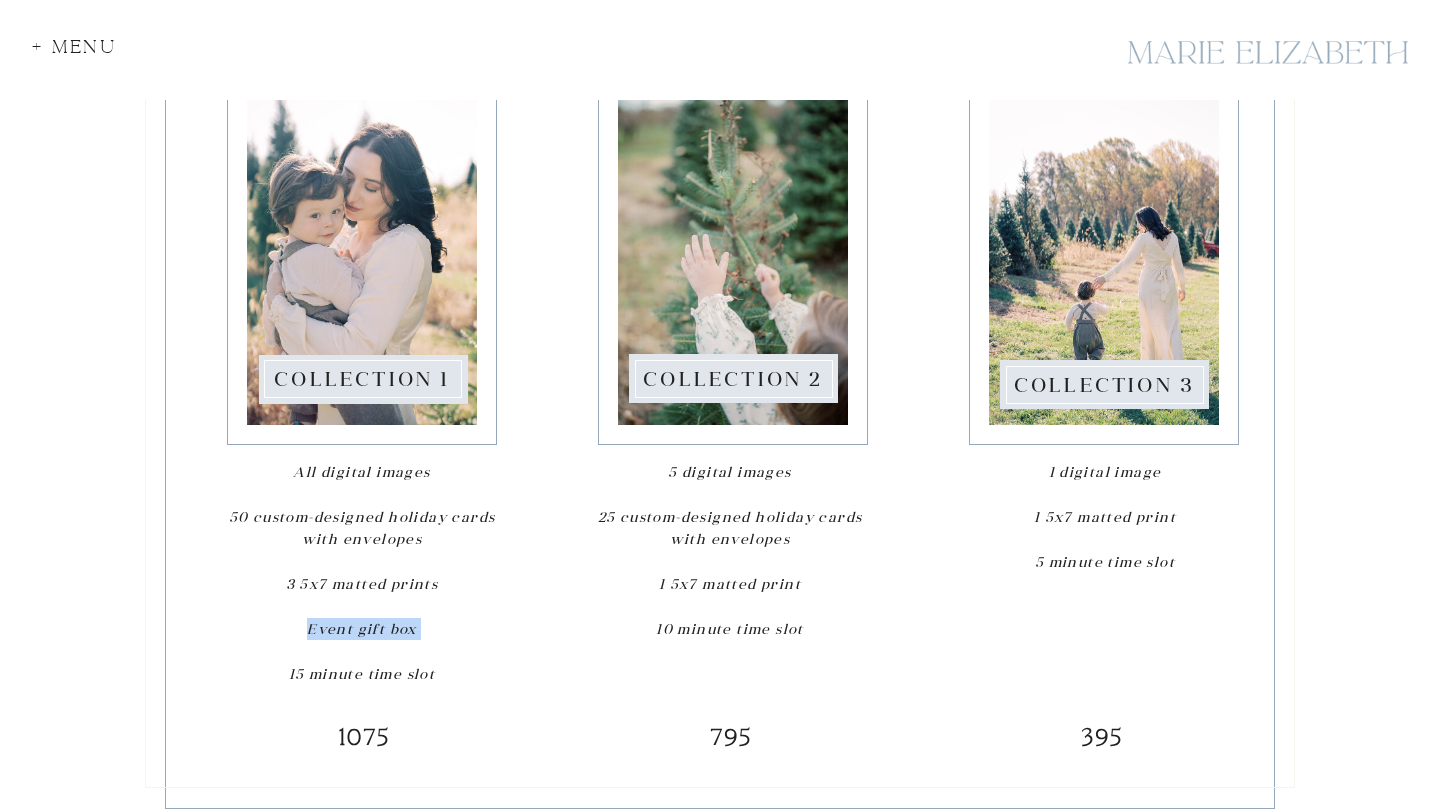 click on "All digital images 50 custom-designed holiday cards with envelopes 3 5x7 matted prints Event gift box 15 minute time slot" at bounding box center (362, 576) 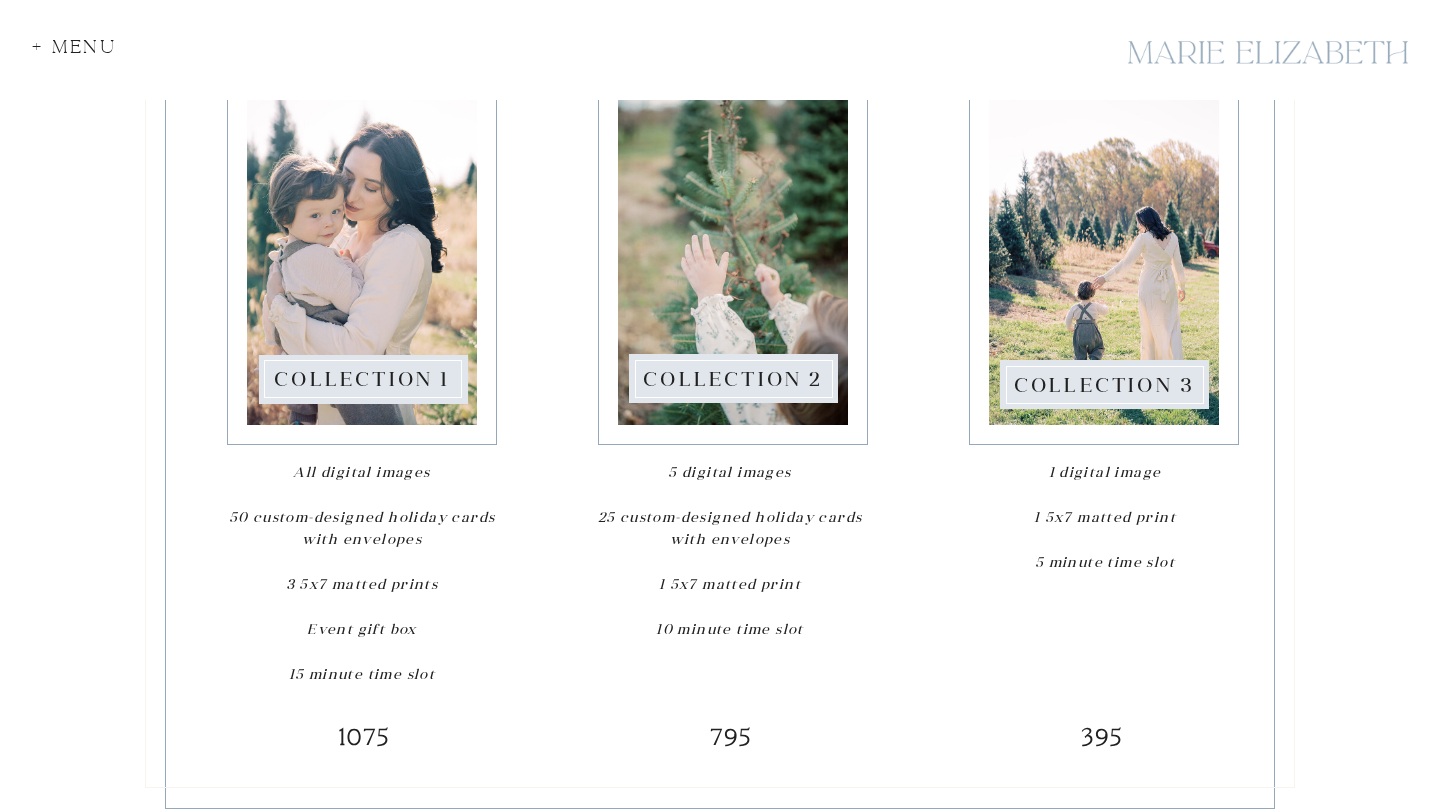 click on "All digital images 50 custom-designed holiday cards with envelopes 3 5x7 matted prints Event gift box 15 minute time slot" at bounding box center [362, 576] 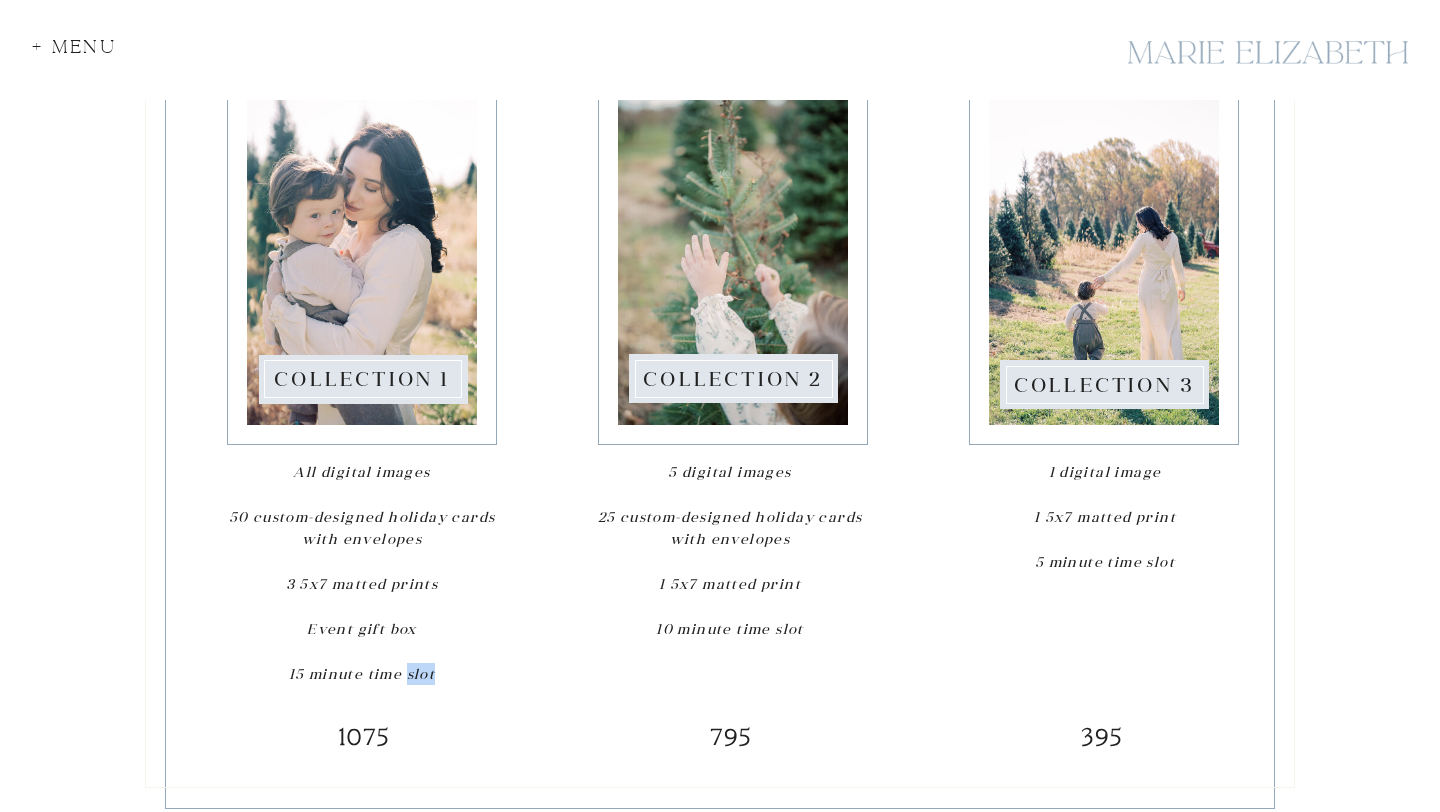click on "All digital images 50 custom-designed holiday cards with envelopes 3 5x7 matted prints Event gift box 15 minute time slot" at bounding box center [362, 576] 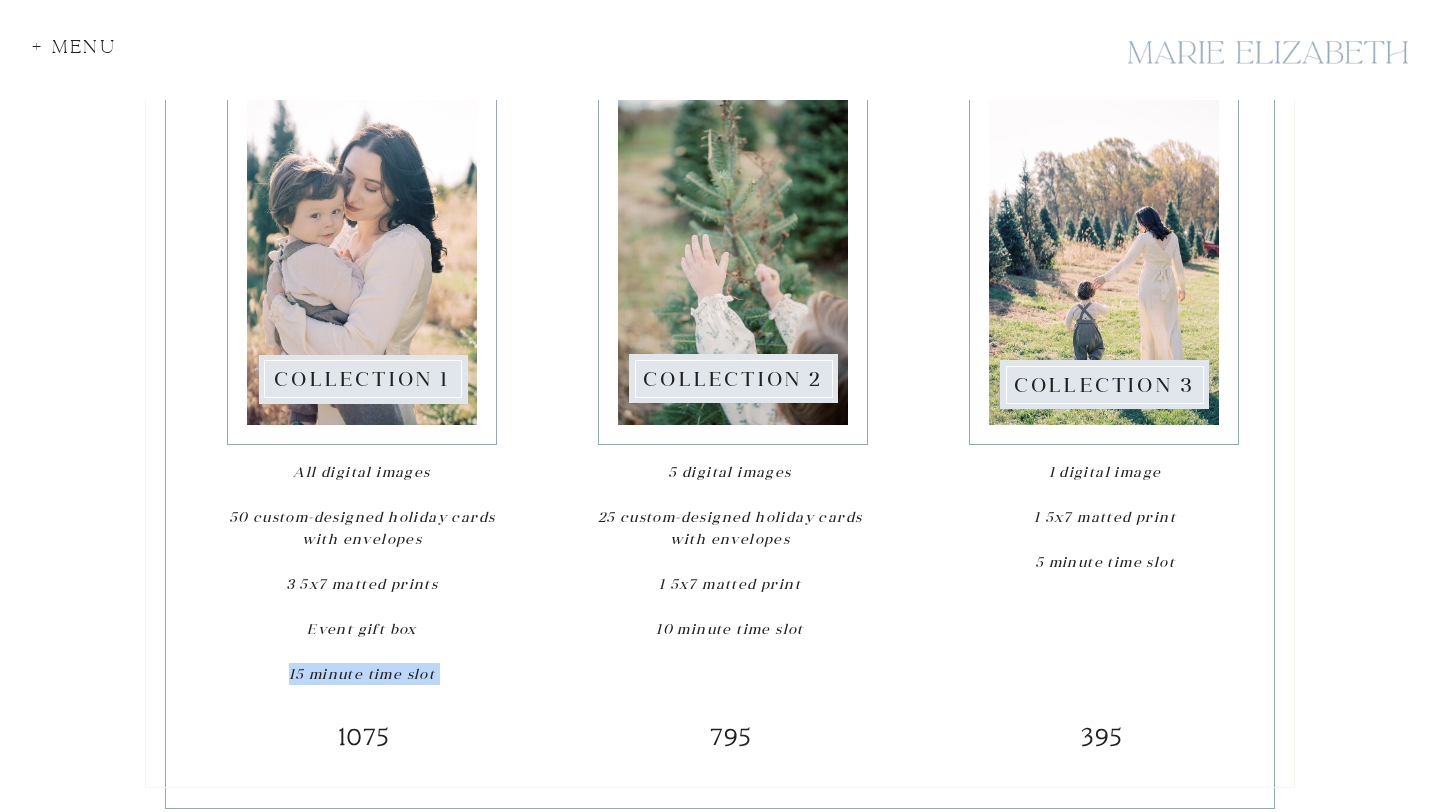 click on "All digital images 50 custom-designed holiday cards with envelopes 3 5x7 matted prints Event gift box 15 minute time slot" at bounding box center (362, 576) 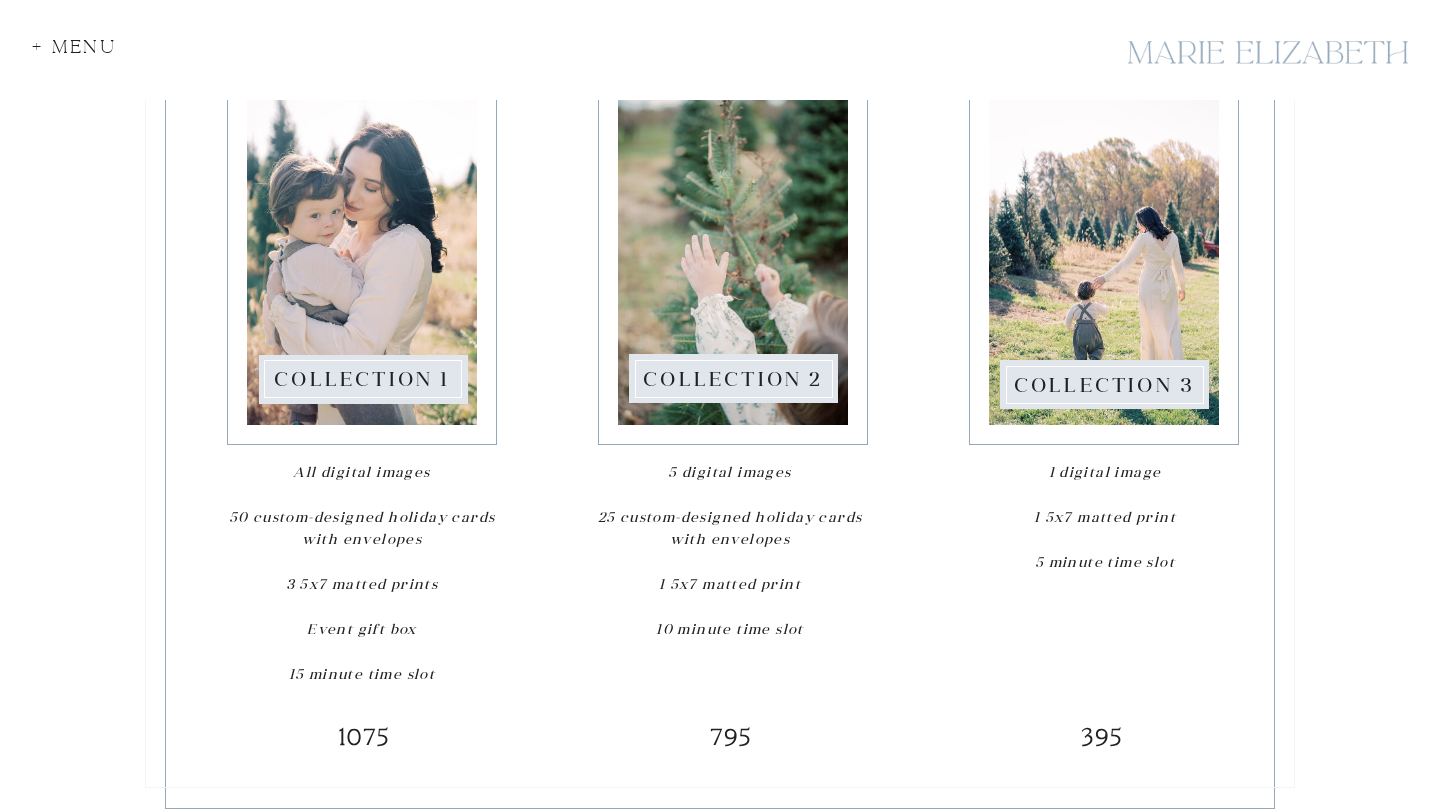 click on "5 digital images 25 custom-designed holiday cards with envelopes 1 5x7 matted print" at bounding box center [730, 528] 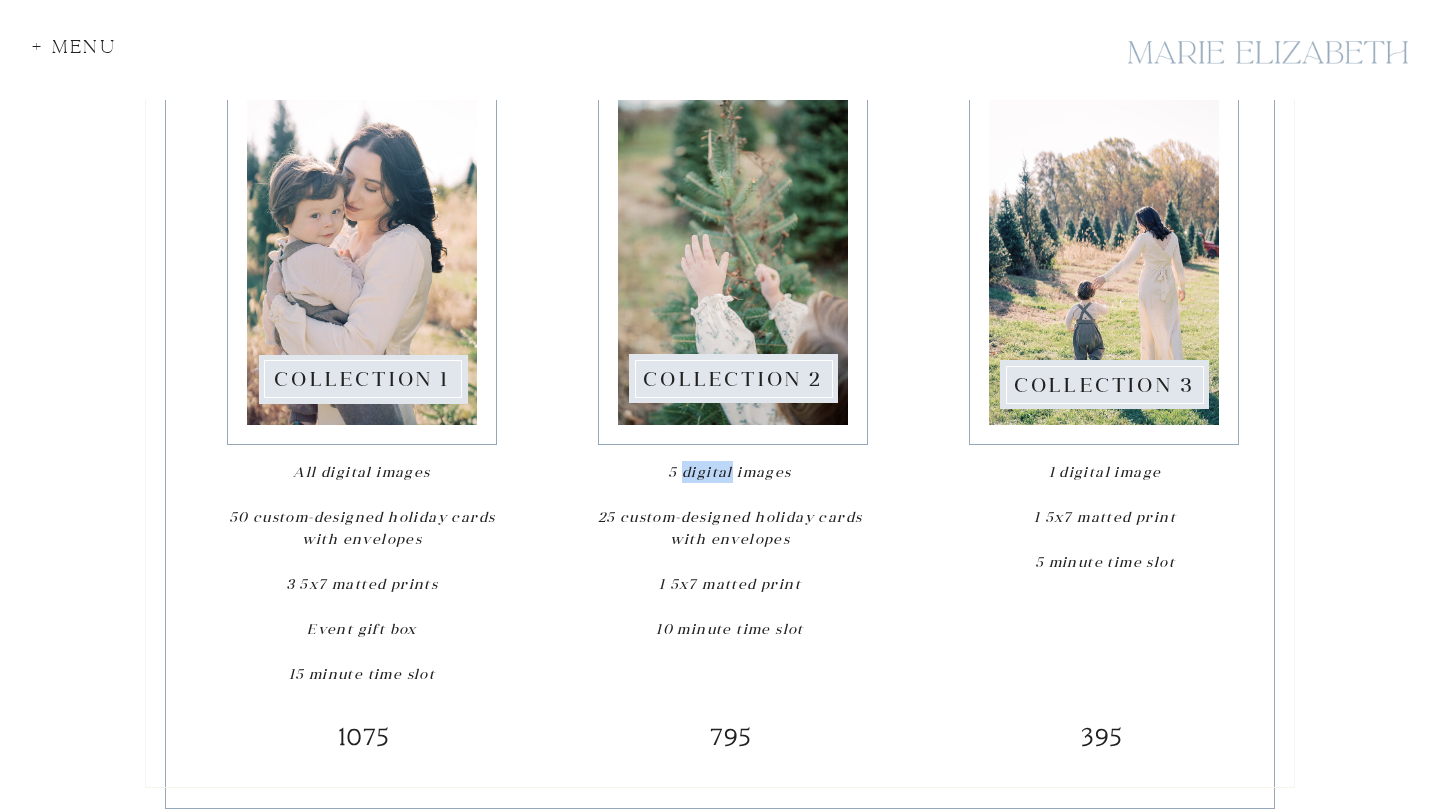 click on "5 digital images 25 custom-designed holiday cards with envelopes 1 5x7 matted print" at bounding box center [730, 528] 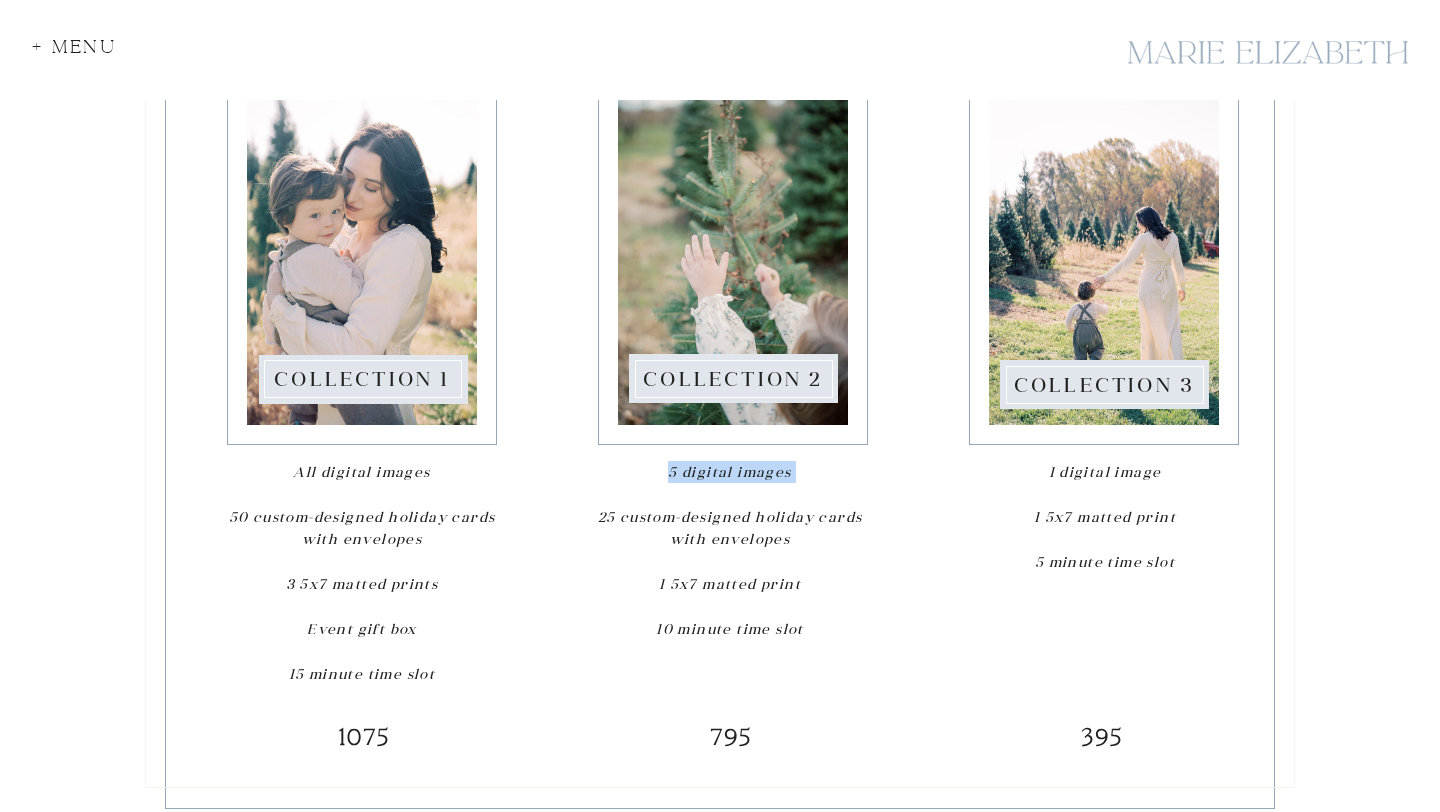 click on "5 digital images 25 custom-designed holiday cards with envelopes 1 5x7 matted print" at bounding box center (730, 528) 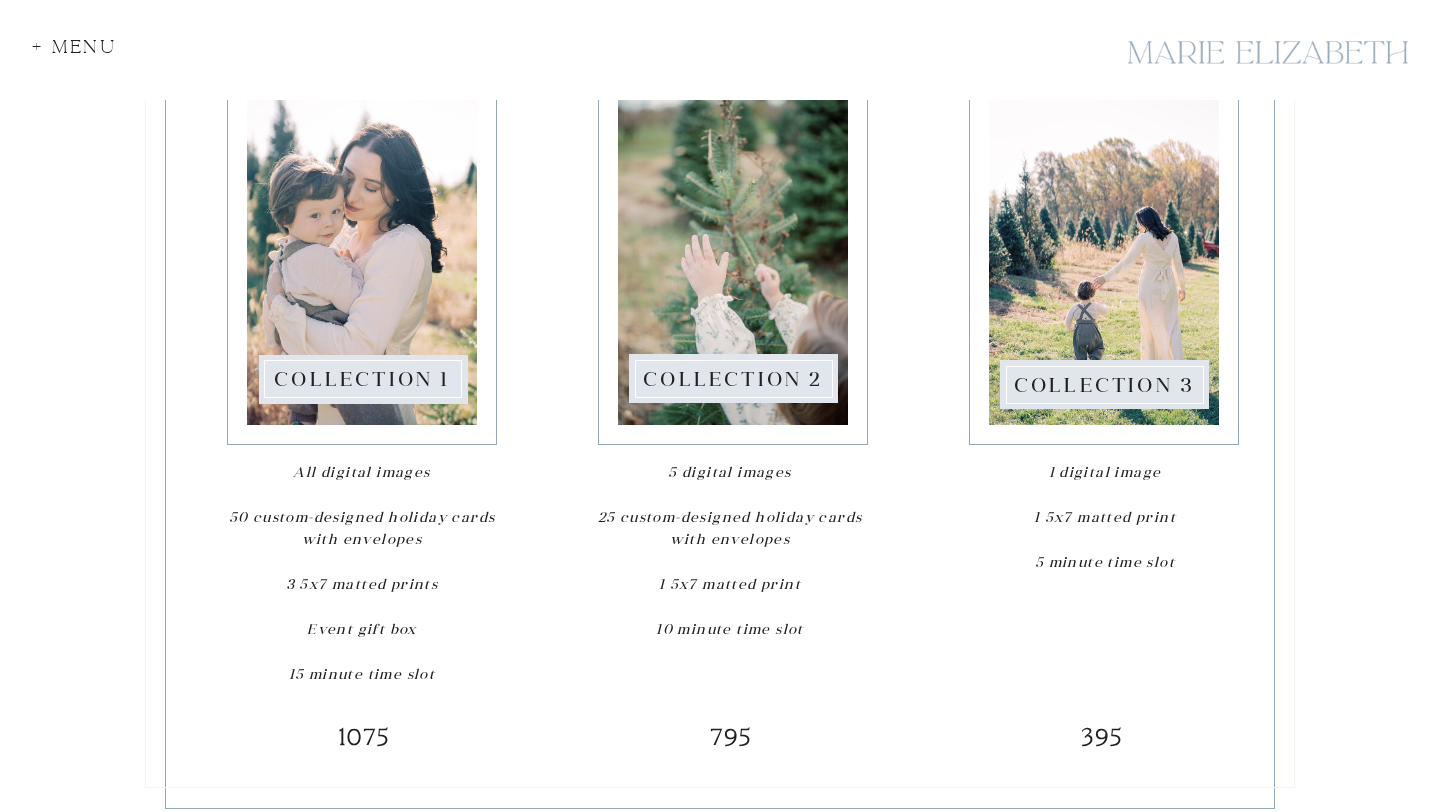 click on "5 digital images 25 custom-designed holiday cards with envelopes 1 5x7 matted print 10 minute time slot" at bounding box center (730, 550) 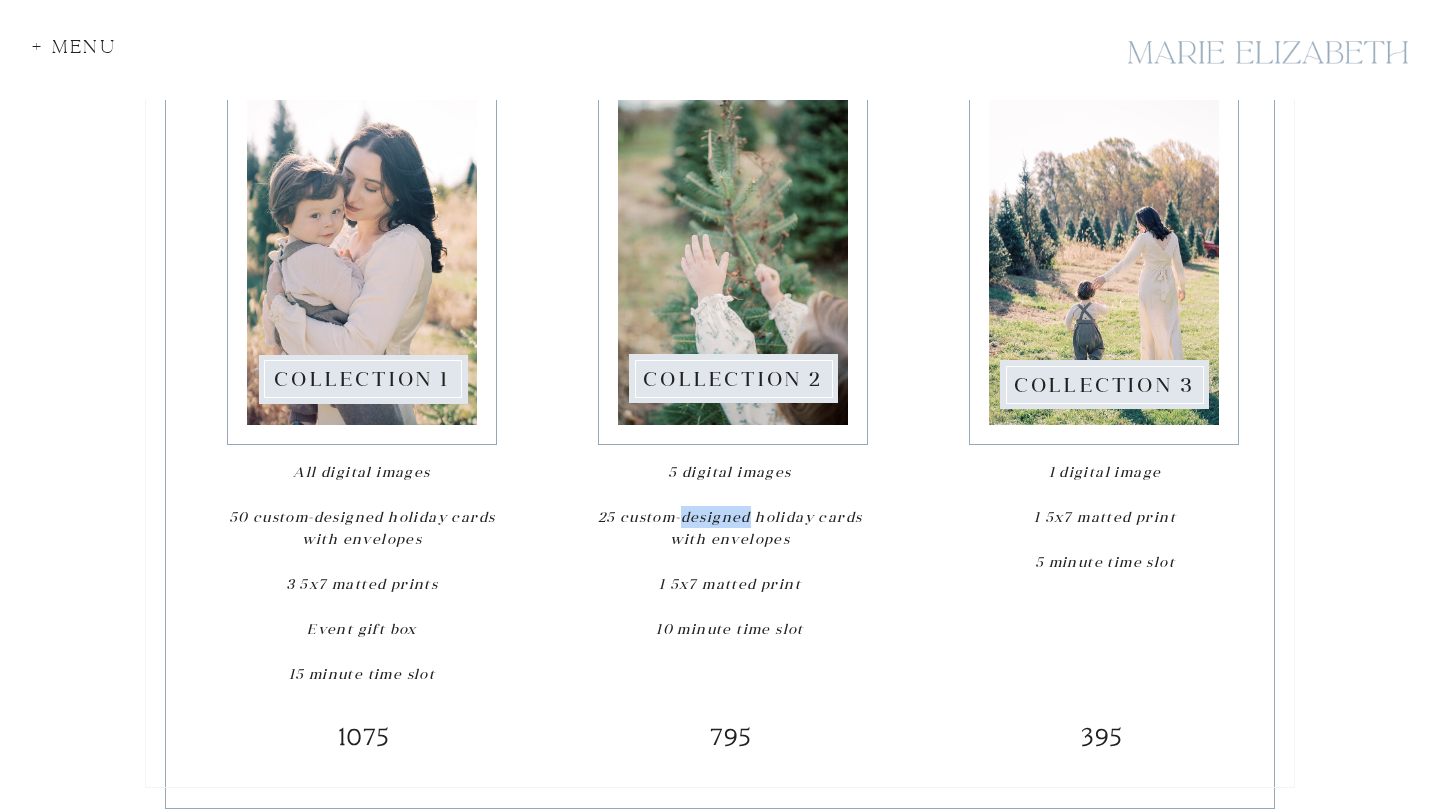 click on "5 digital images 25 custom-designed holiday cards with envelopes 1 5x7 matted print 10 minute time slot" at bounding box center (730, 550) 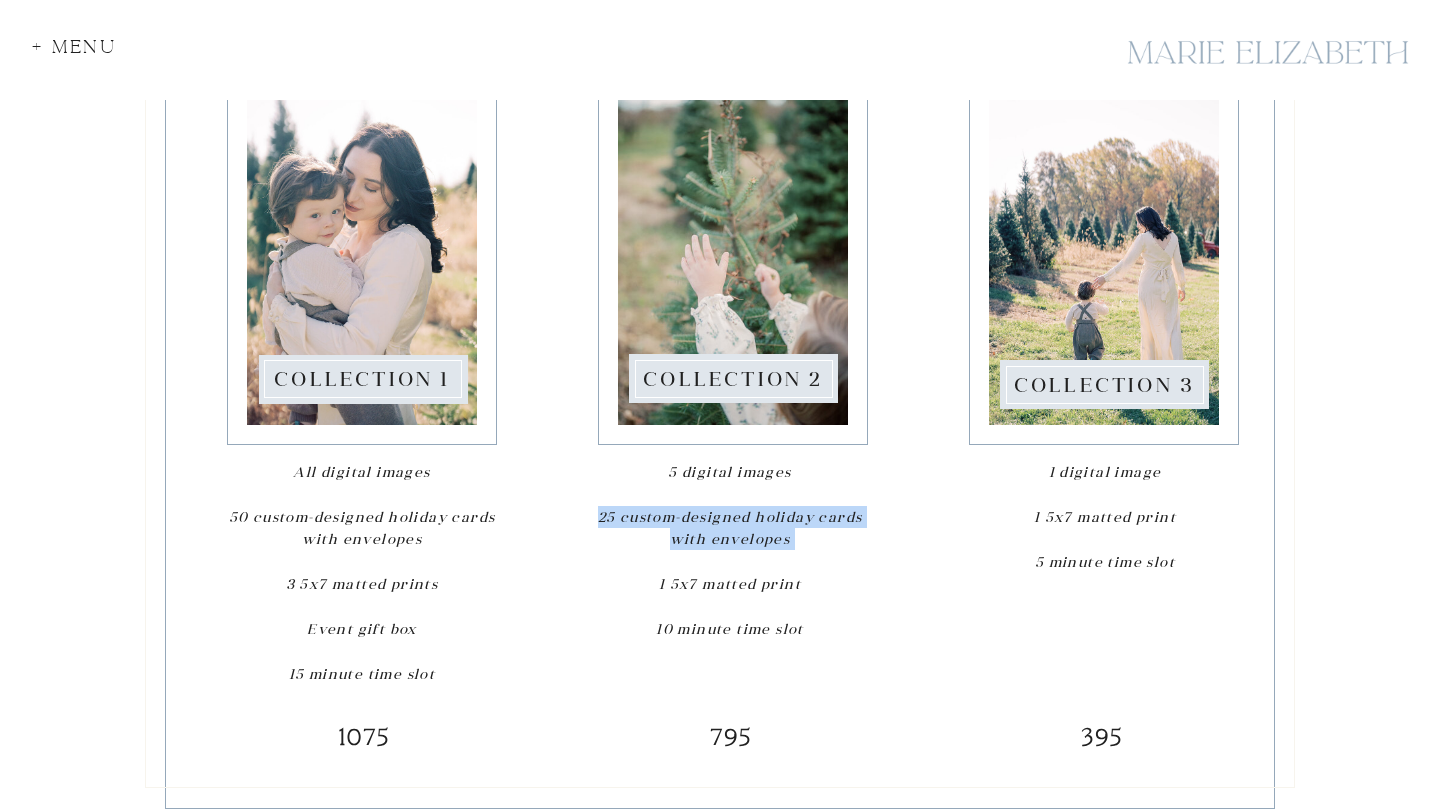 click on "5 digital images 25 custom-designed holiday cards with envelopes 1 5x7 matted print 10 minute time slot" at bounding box center (730, 550) 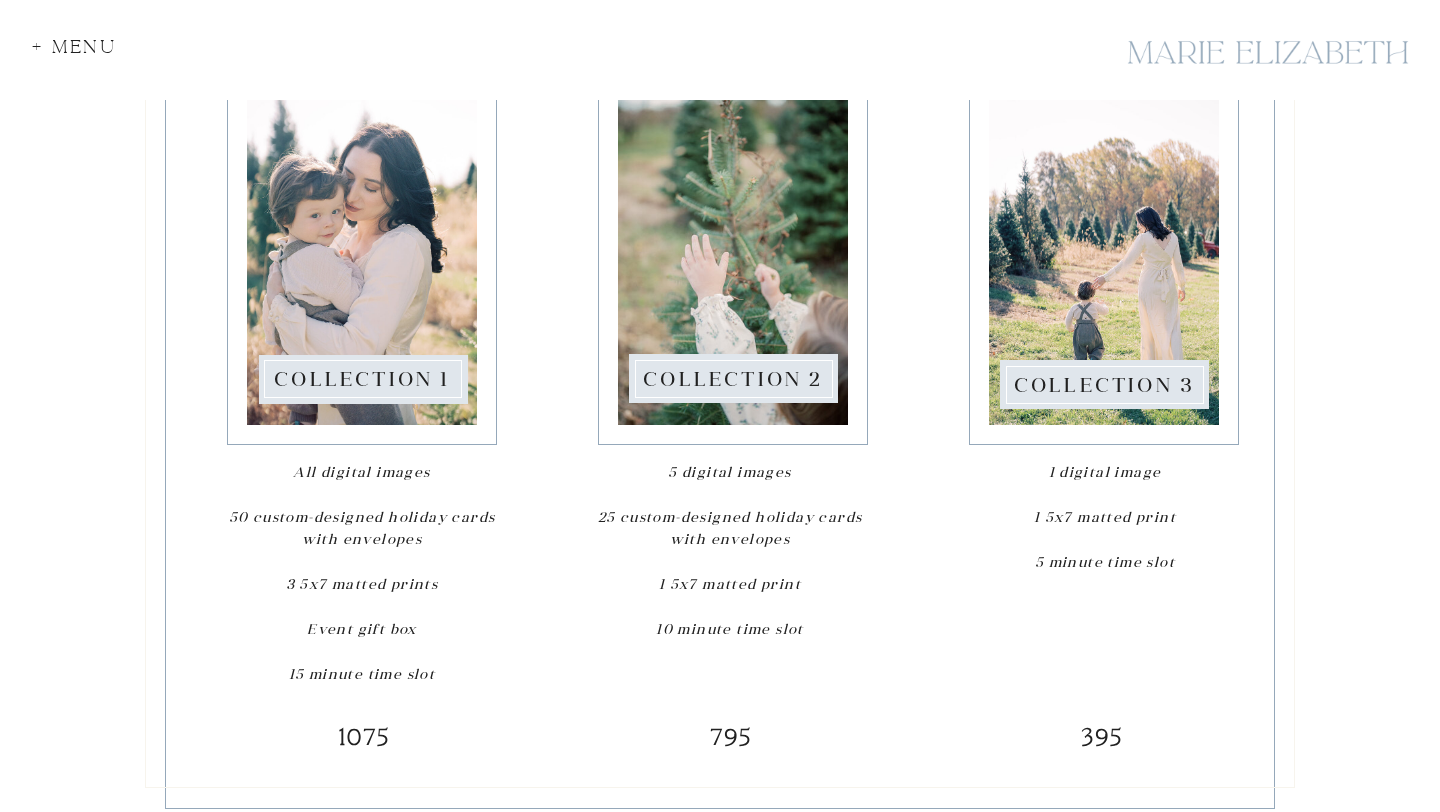 click on "5 digital images 25 custom-designed holiday cards with envelopes 1 5x7 matted print" at bounding box center (730, 528) 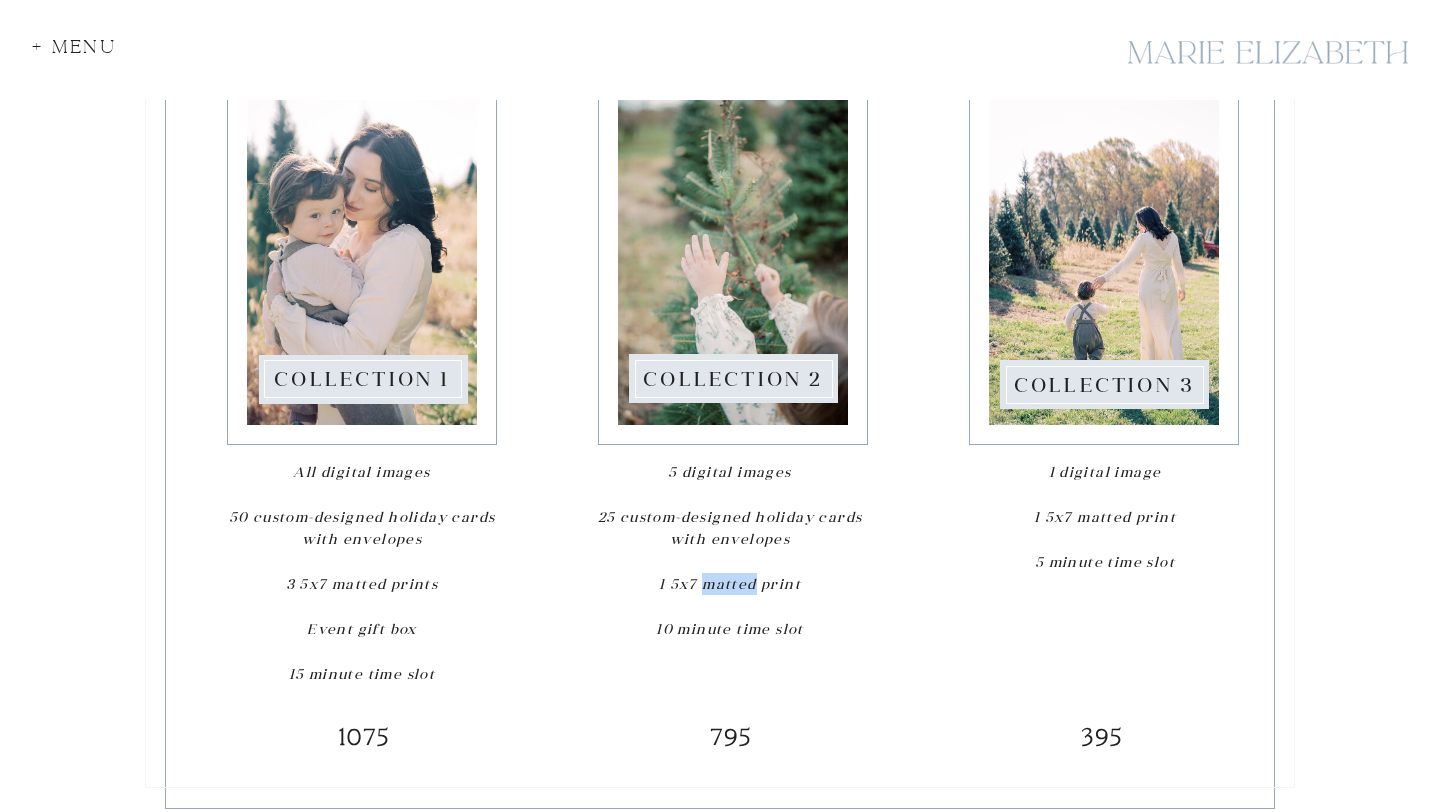 click on "5 digital images 25 custom-designed holiday cards with envelopes 1 5x7 matted print" at bounding box center (730, 528) 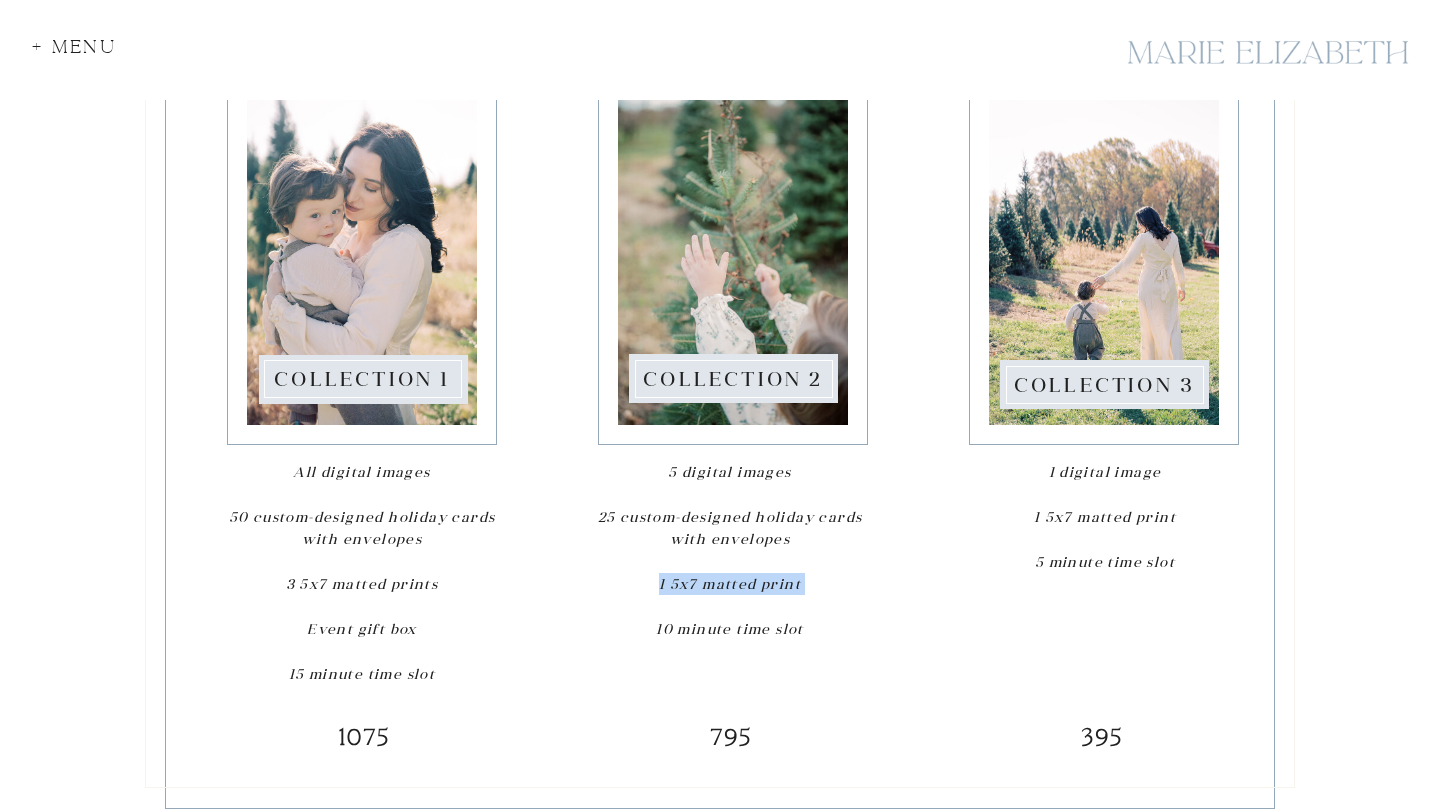 click on "5 digital images 25 custom-designed holiday cards with envelopes 1 5x7 matted print" at bounding box center (730, 528) 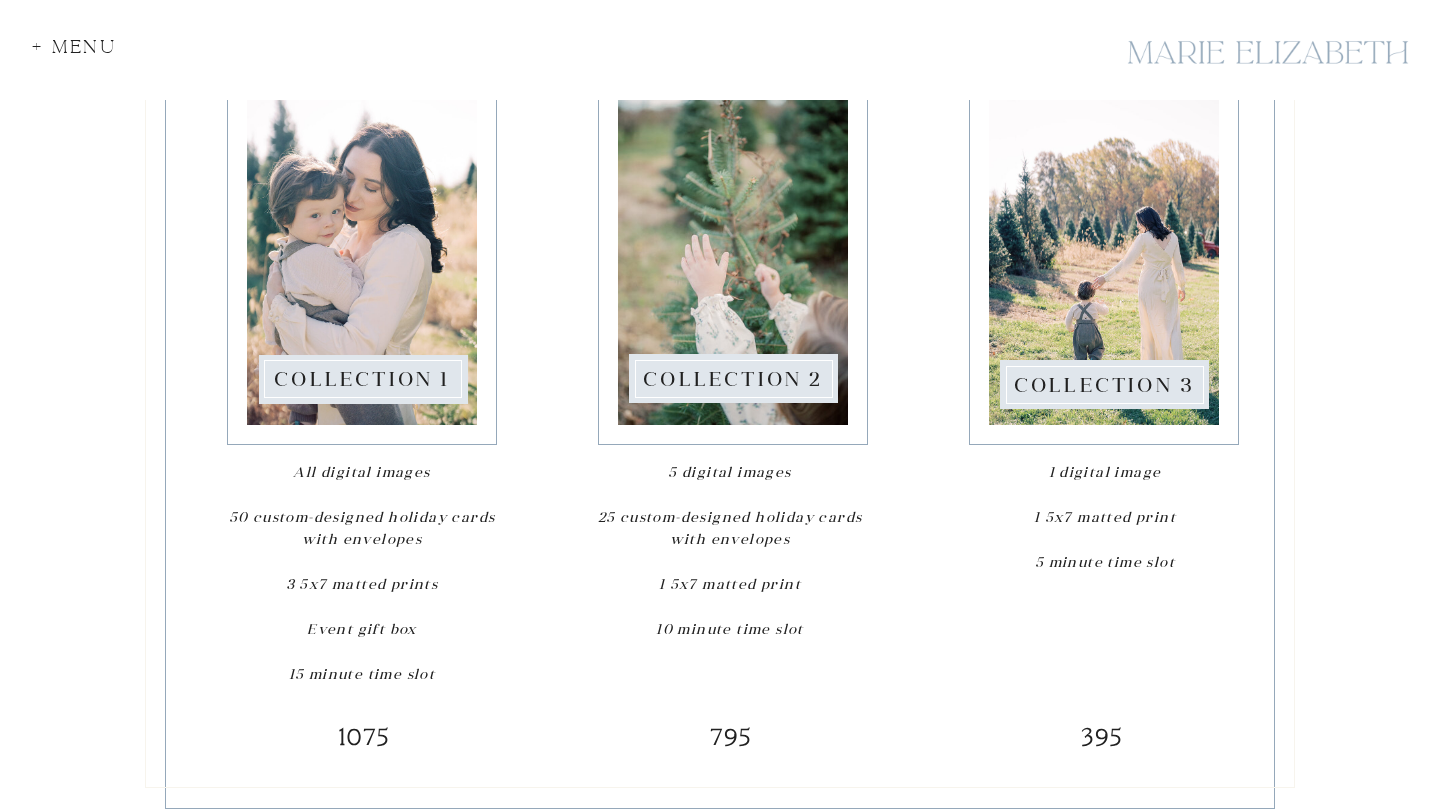 click on "10 minute time slot" at bounding box center (730, 629) 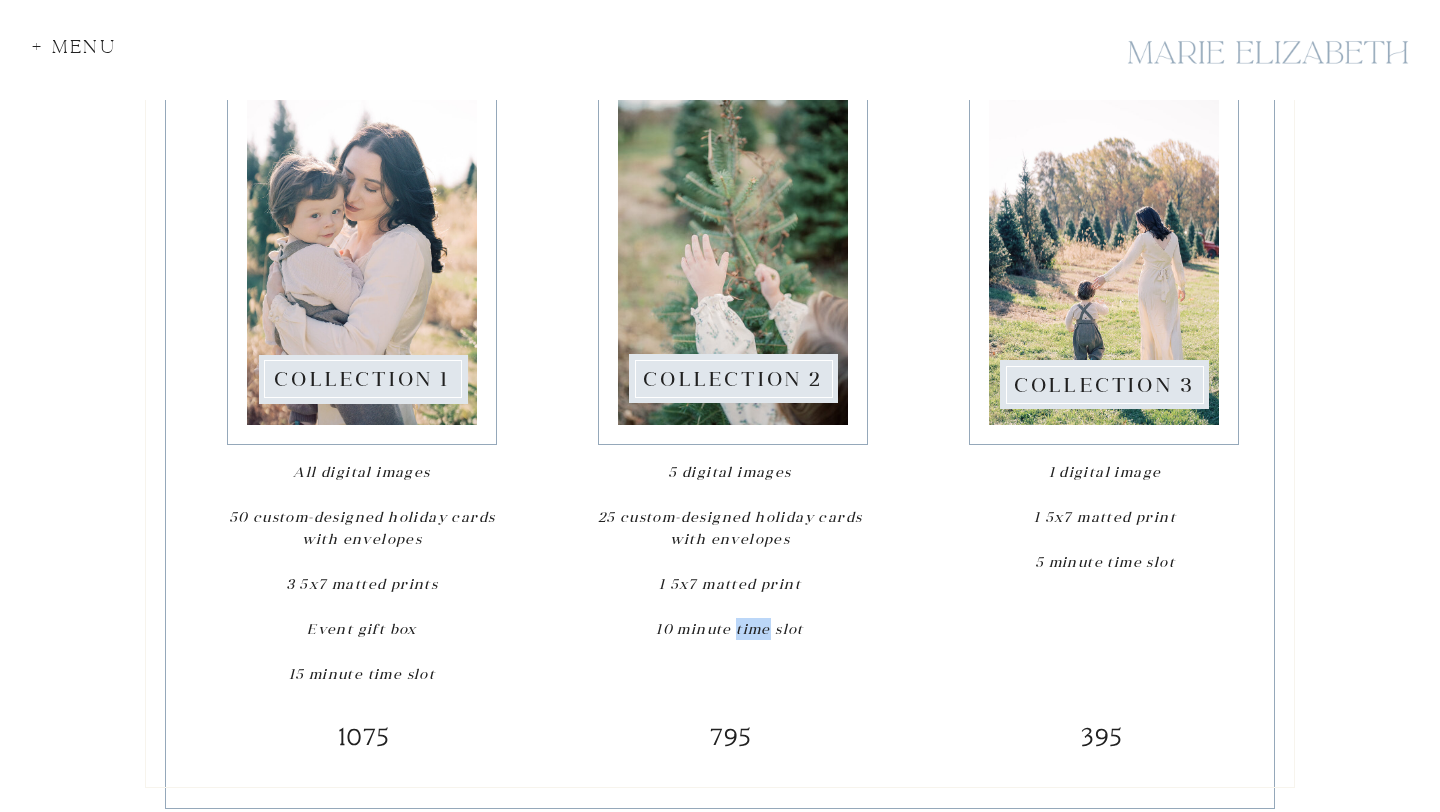 click on "10 minute time slot" at bounding box center (730, 629) 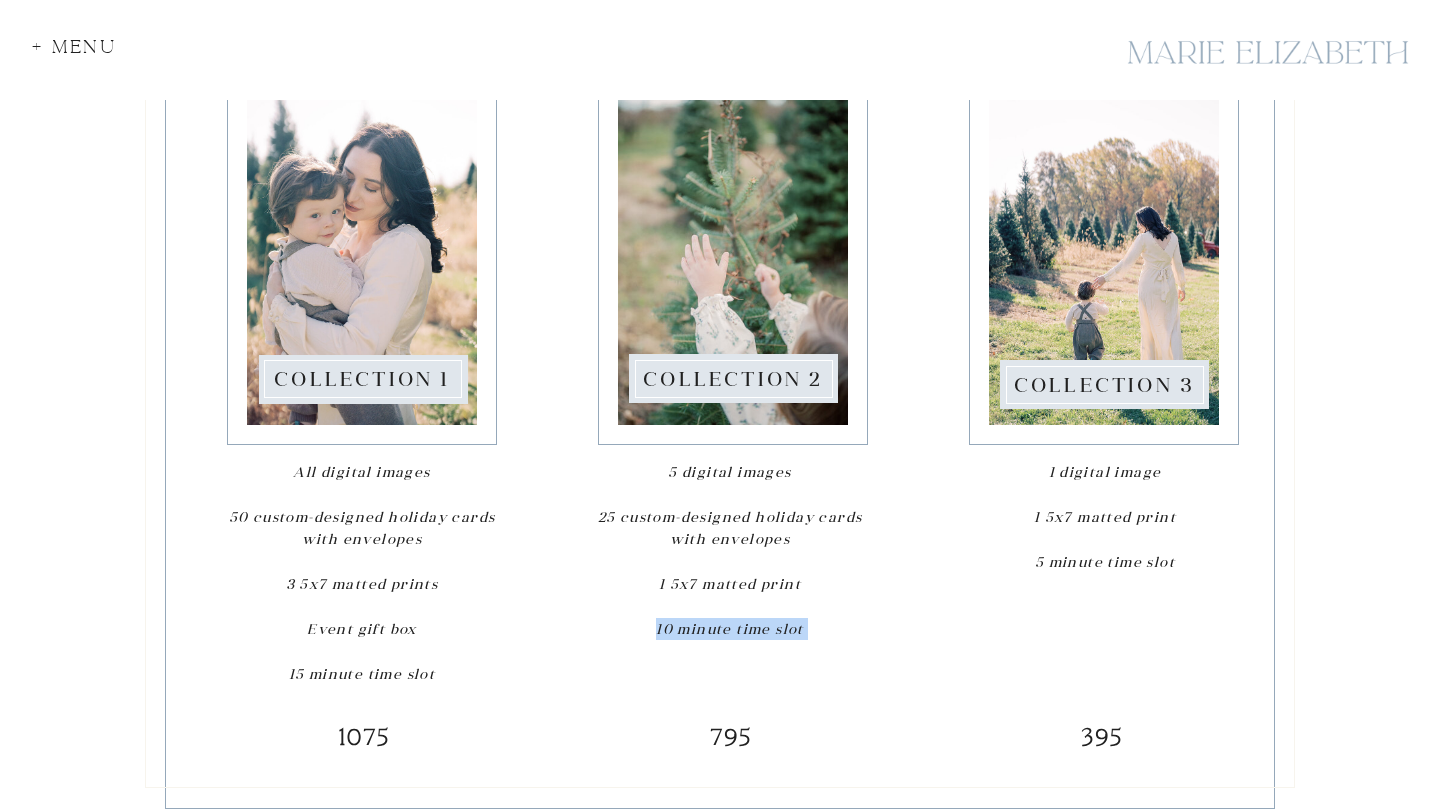 click on "10 minute time slot" at bounding box center (730, 629) 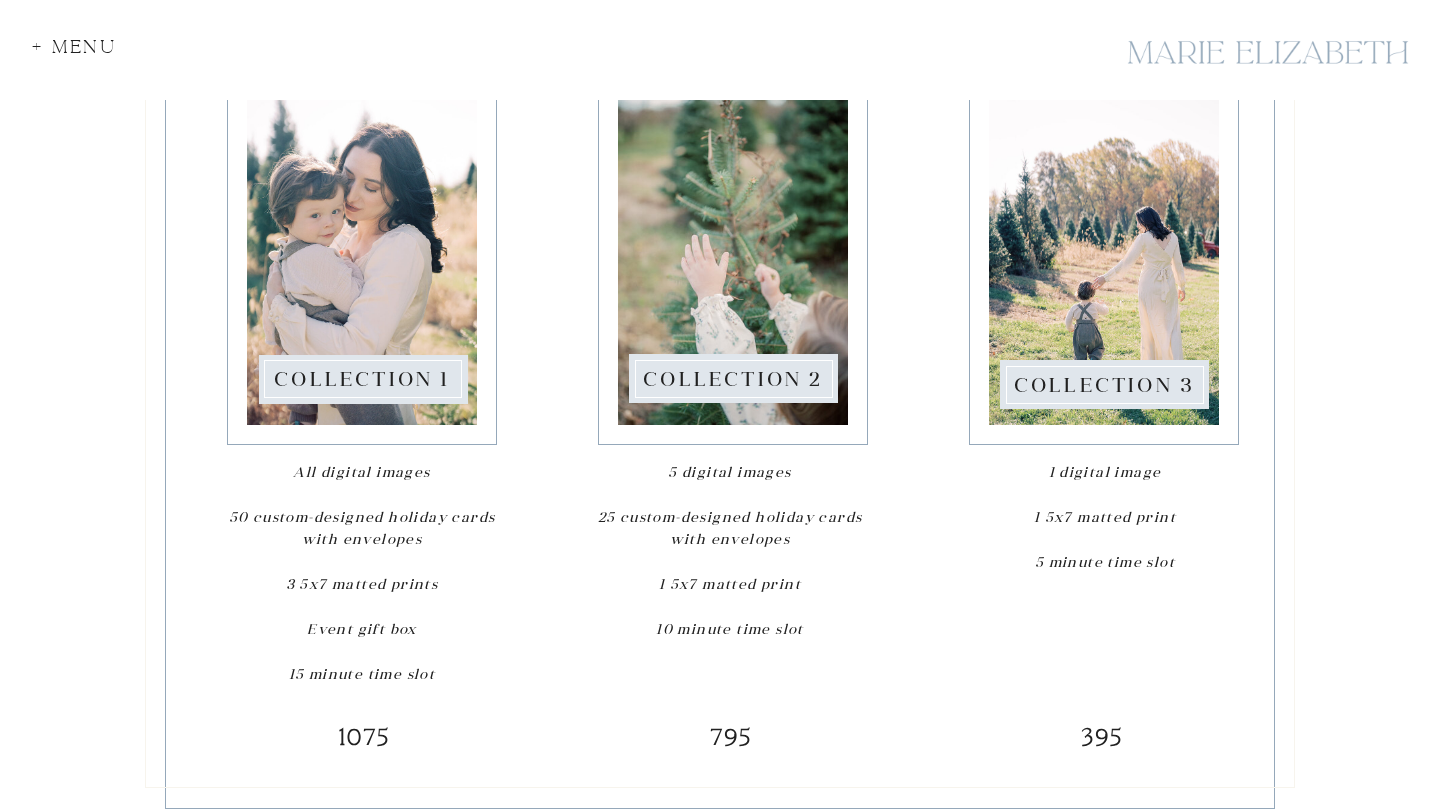 click at bounding box center (720, 133) 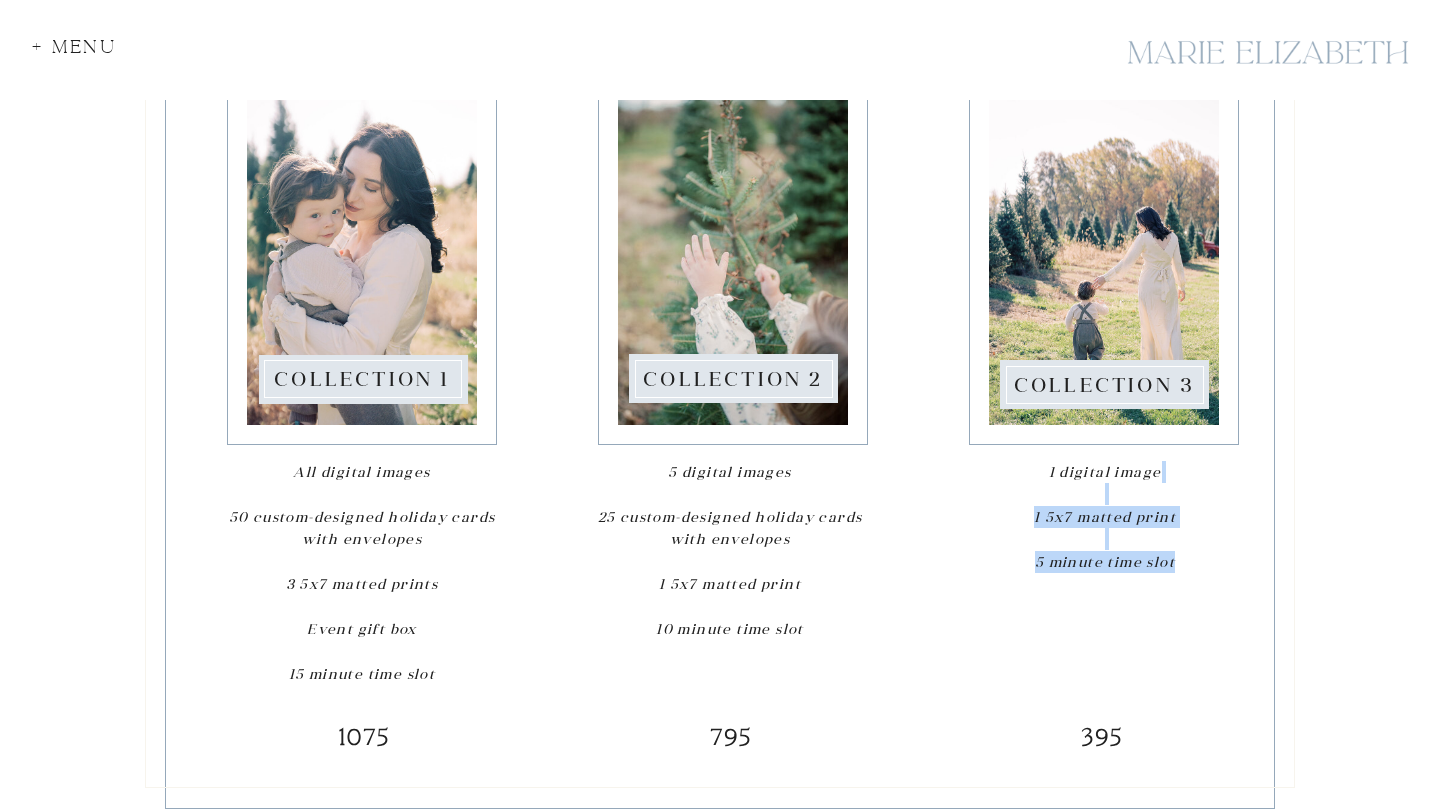 drag, startPoint x: 1010, startPoint y: 489, endPoint x: 1180, endPoint y: 571, distance: 188.74321 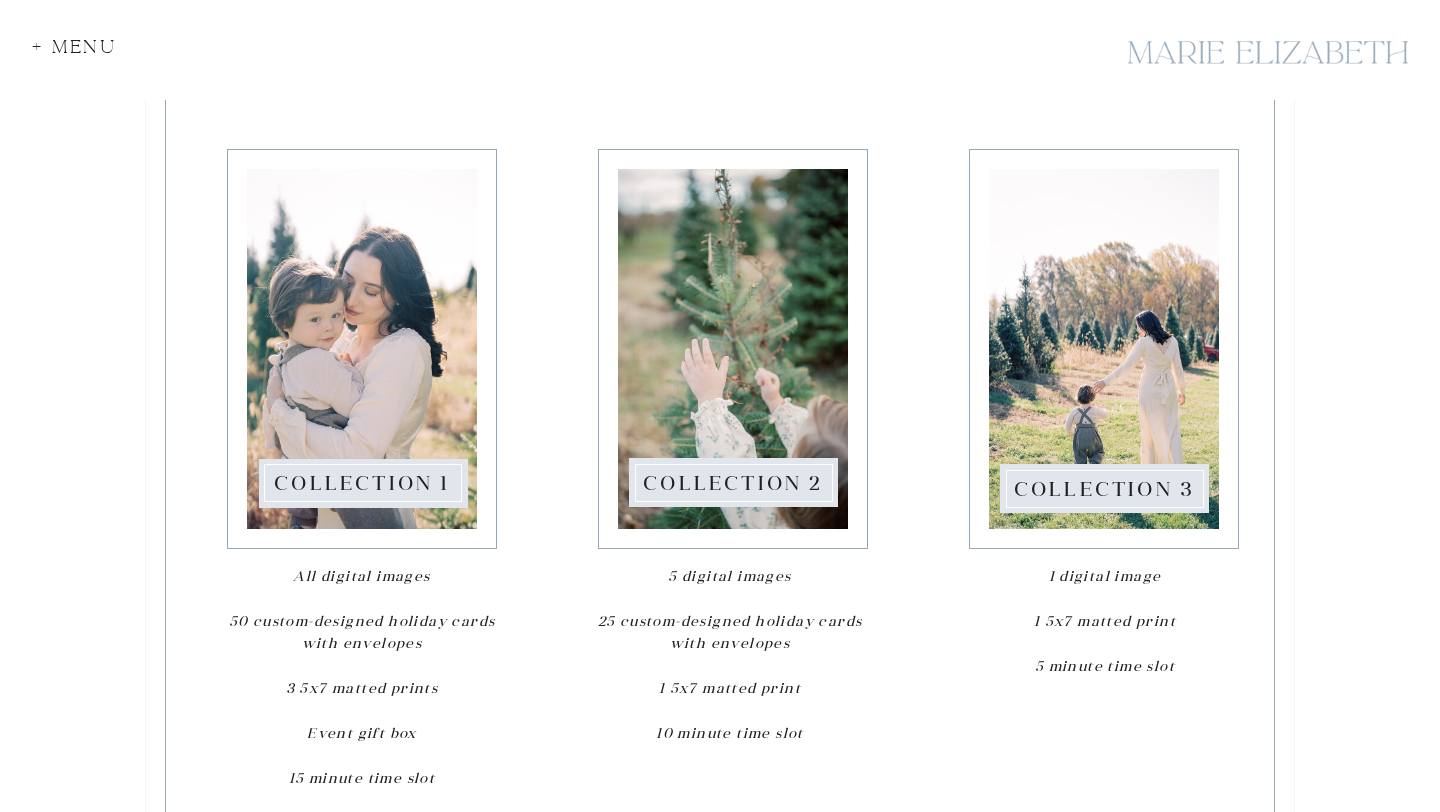 scroll, scrollTop: 2696, scrollLeft: 0, axis: vertical 